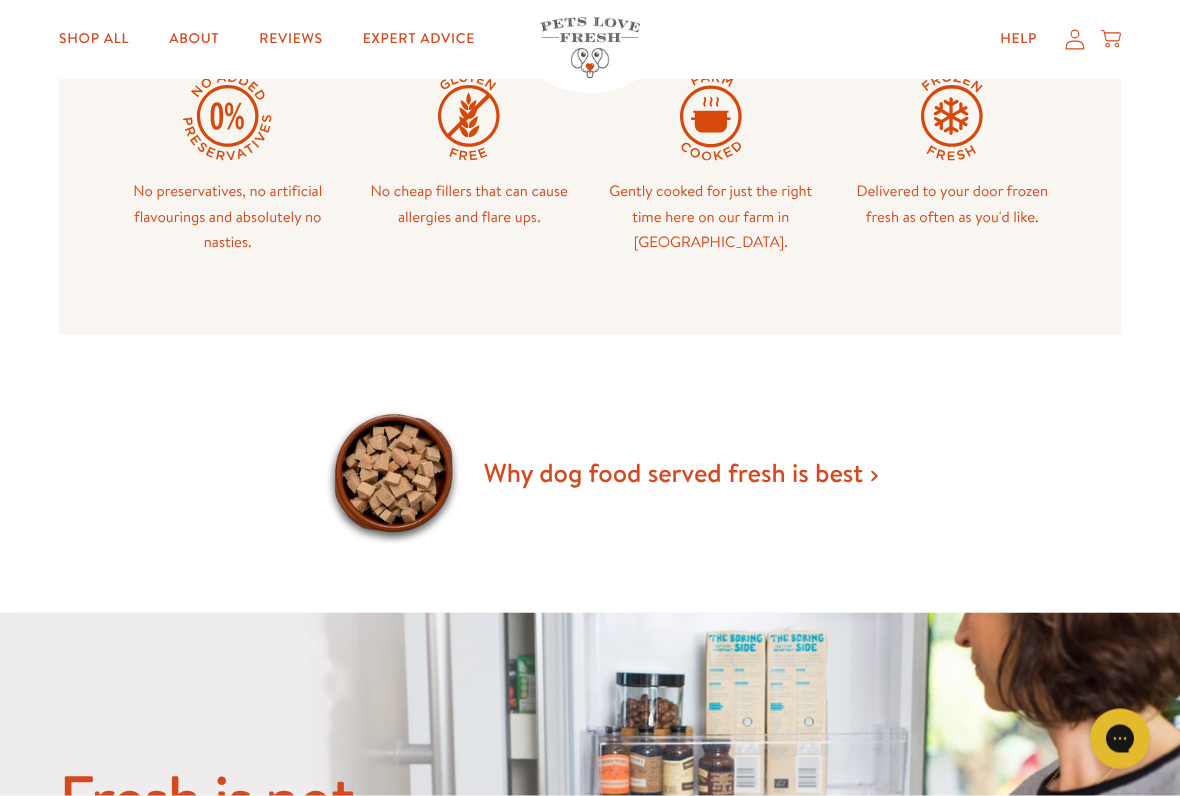 scroll, scrollTop: 1082, scrollLeft: 0, axis: vertical 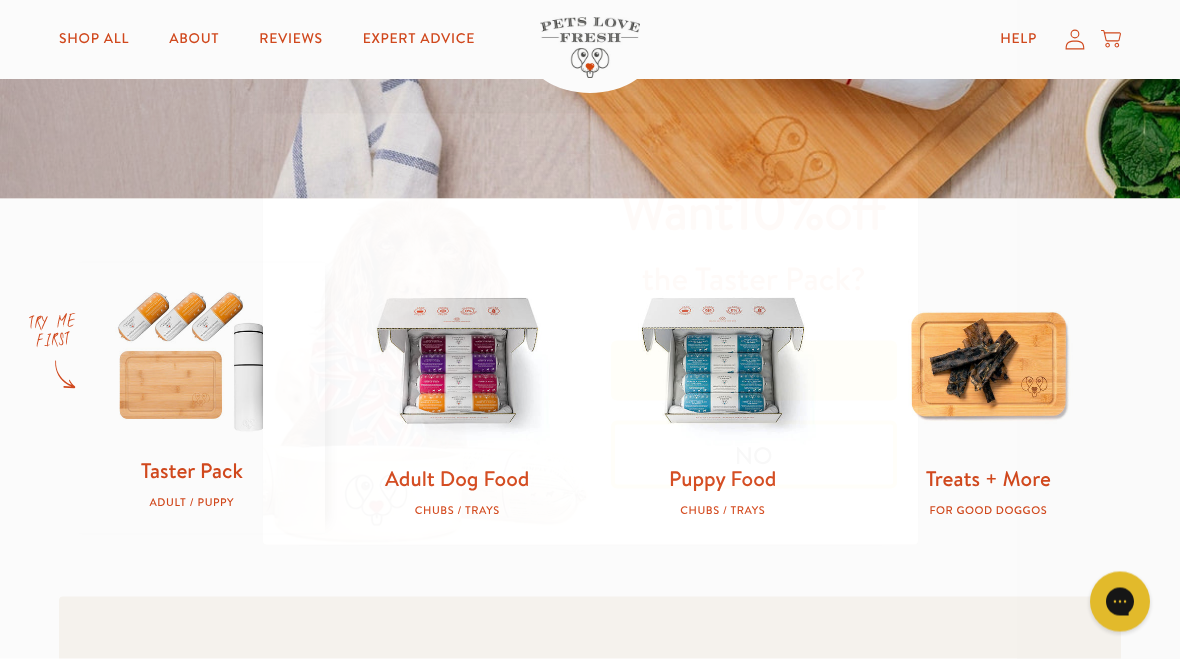 click on "Close dialog" 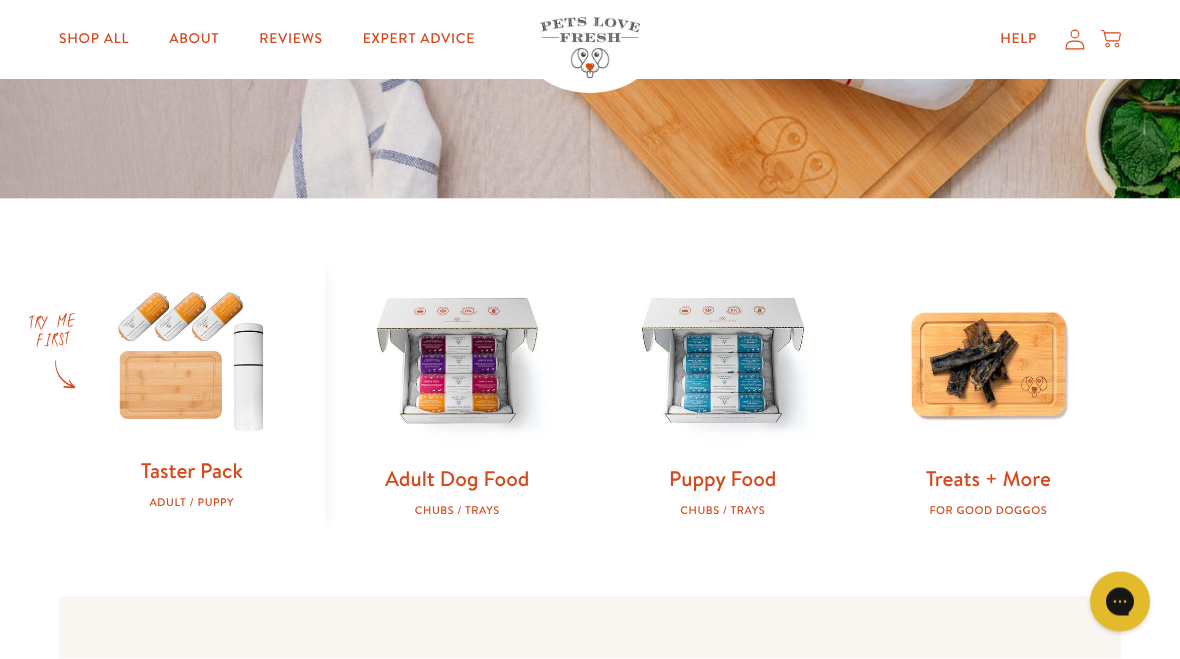 scroll, scrollTop: 465, scrollLeft: 0, axis: vertical 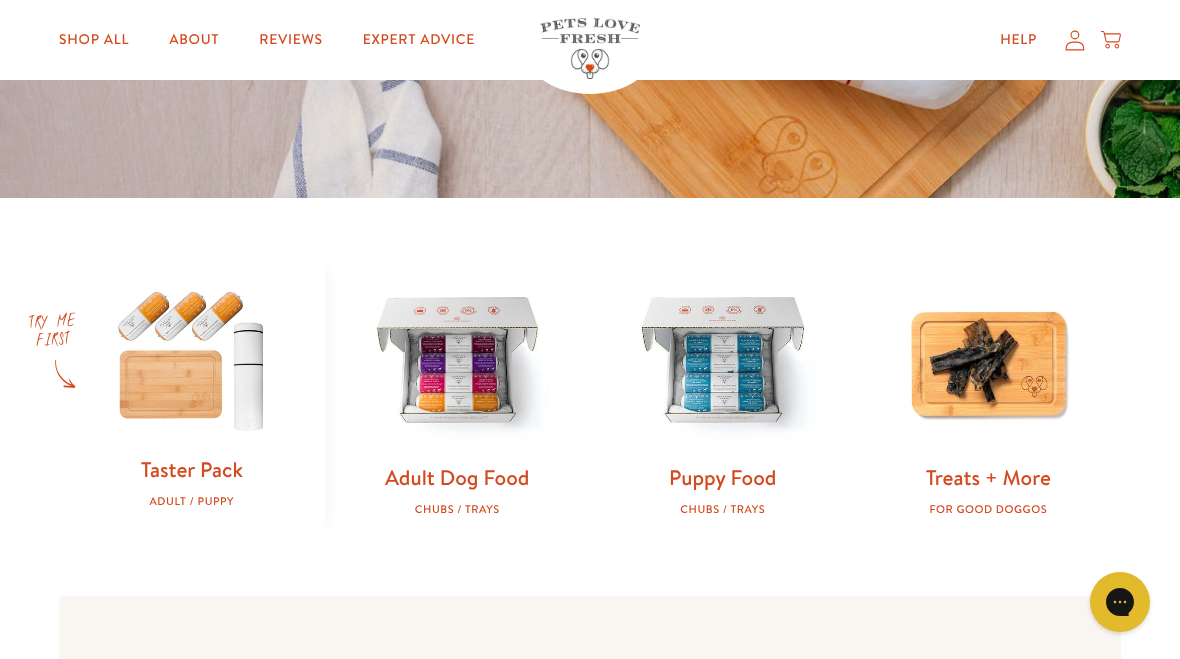 click at bounding box center [458, 363] 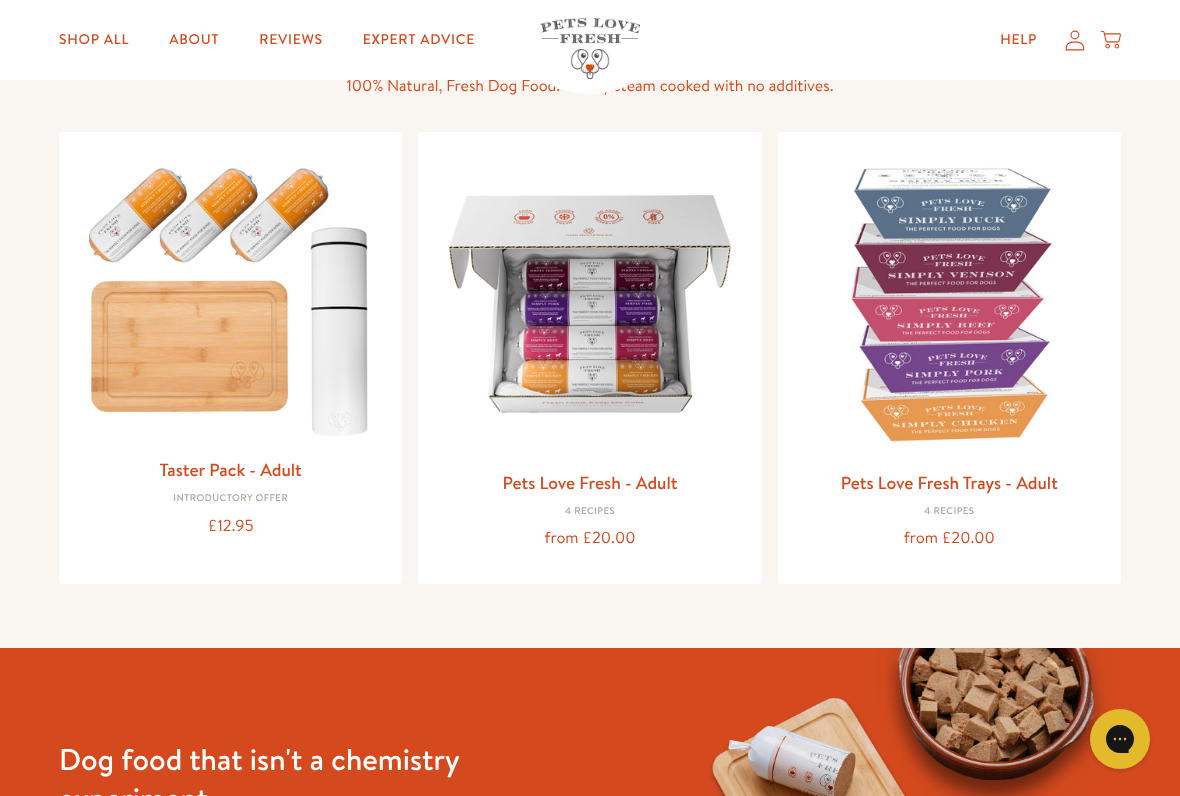 scroll, scrollTop: 182, scrollLeft: 0, axis: vertical 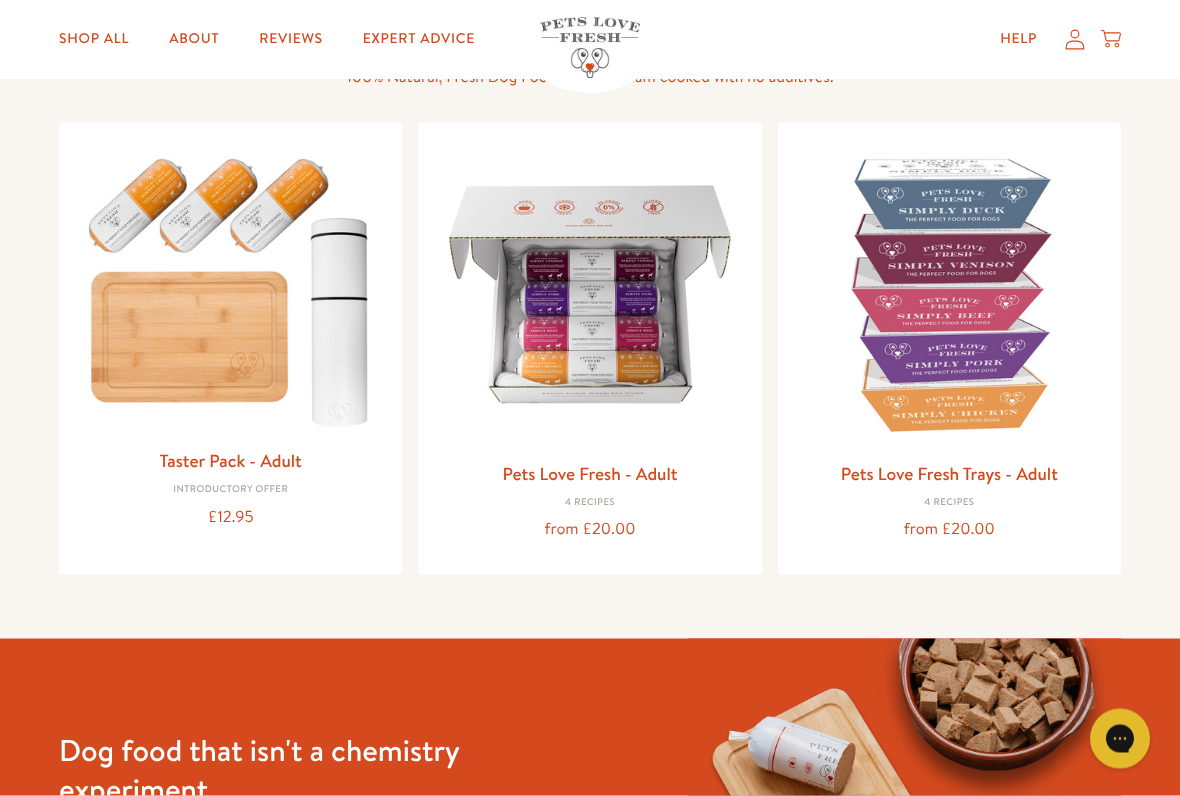 click at bounding box center [589, 294] 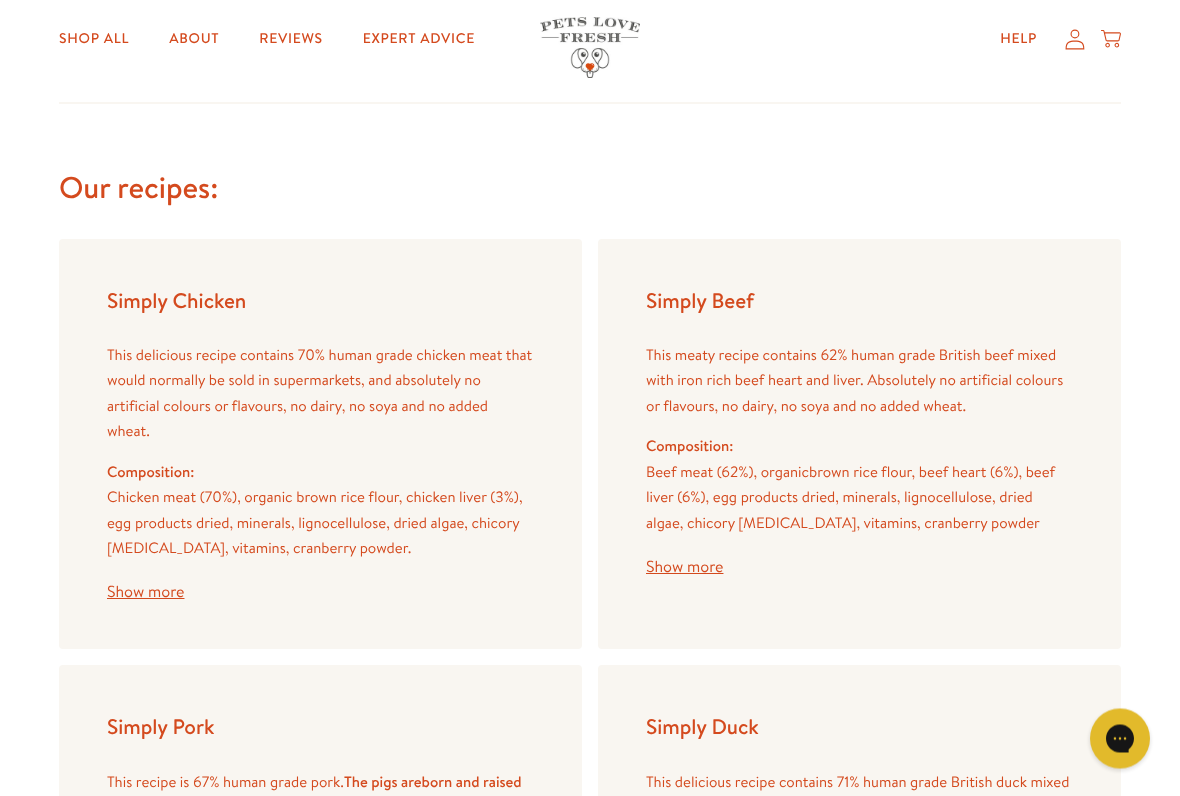 scroll, scrollTop: 2250, scrollLeft: 0, axis: vertical 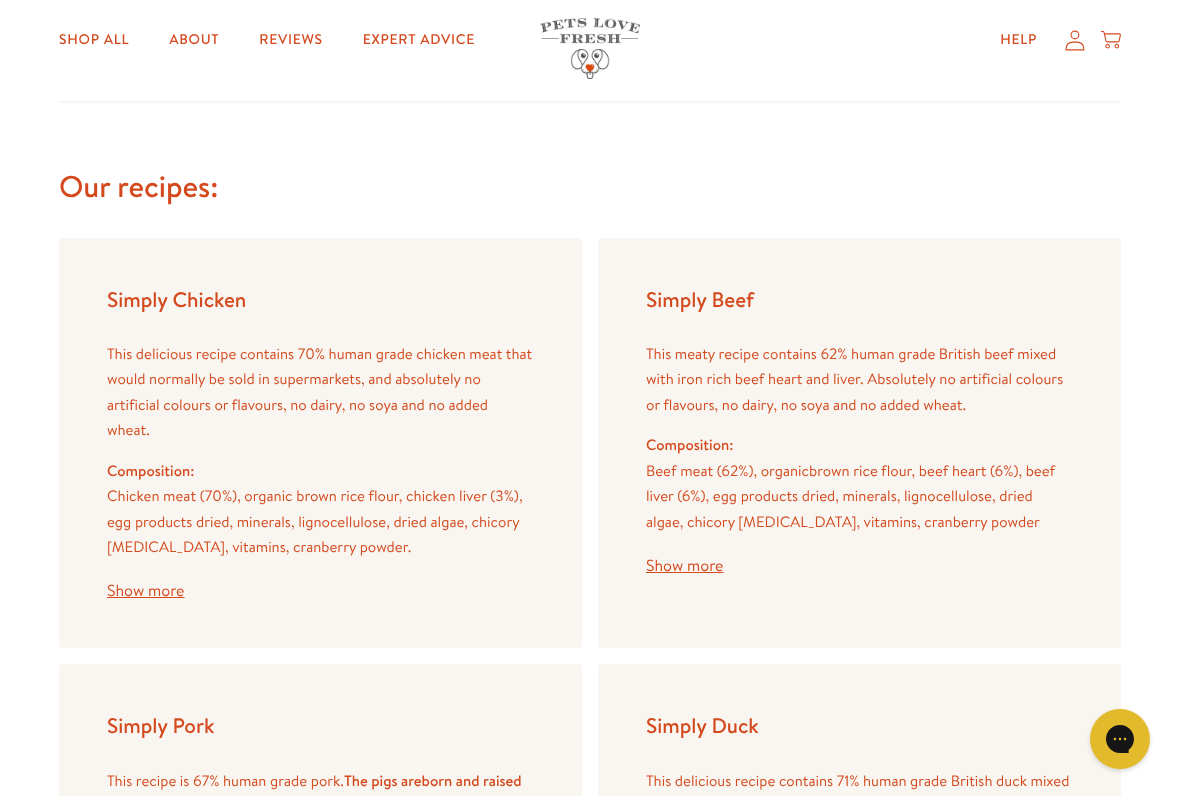 click on "Show more" at bounding box center [145, 591] 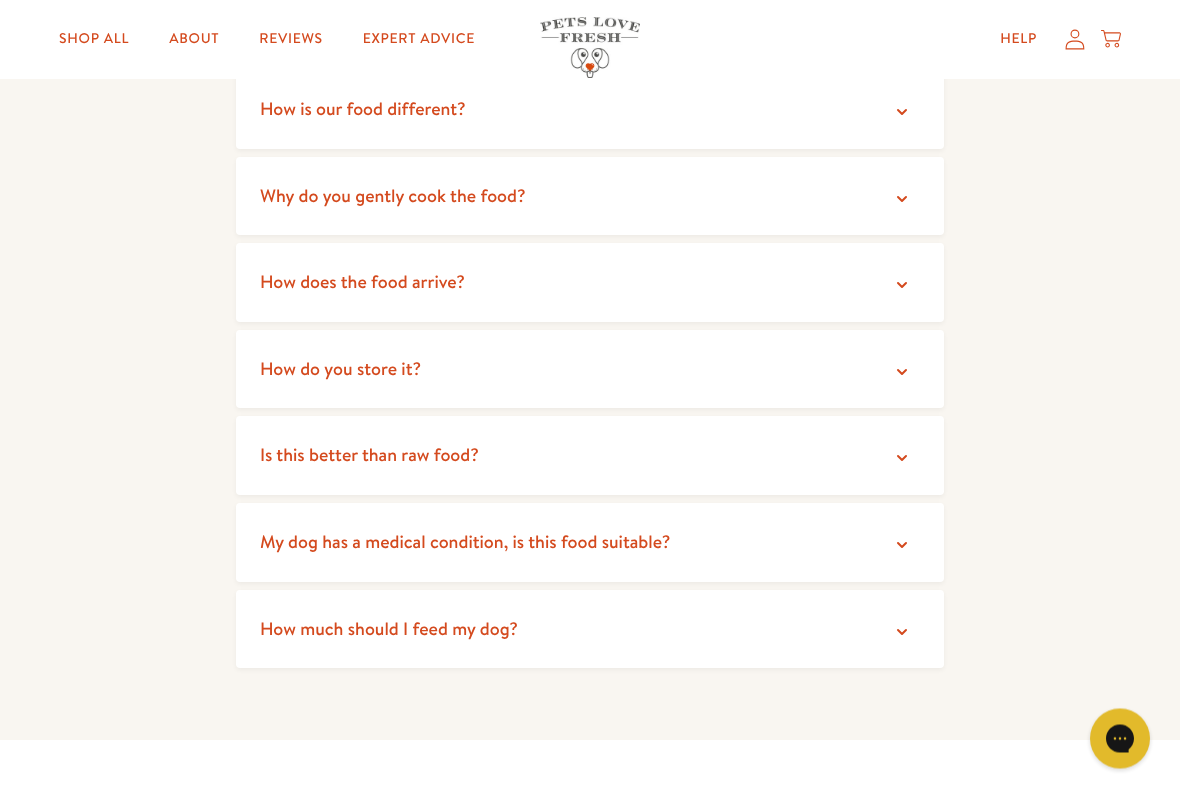 scroll, scrollTop: 4127, scrollLeft: 0, axis: vertical 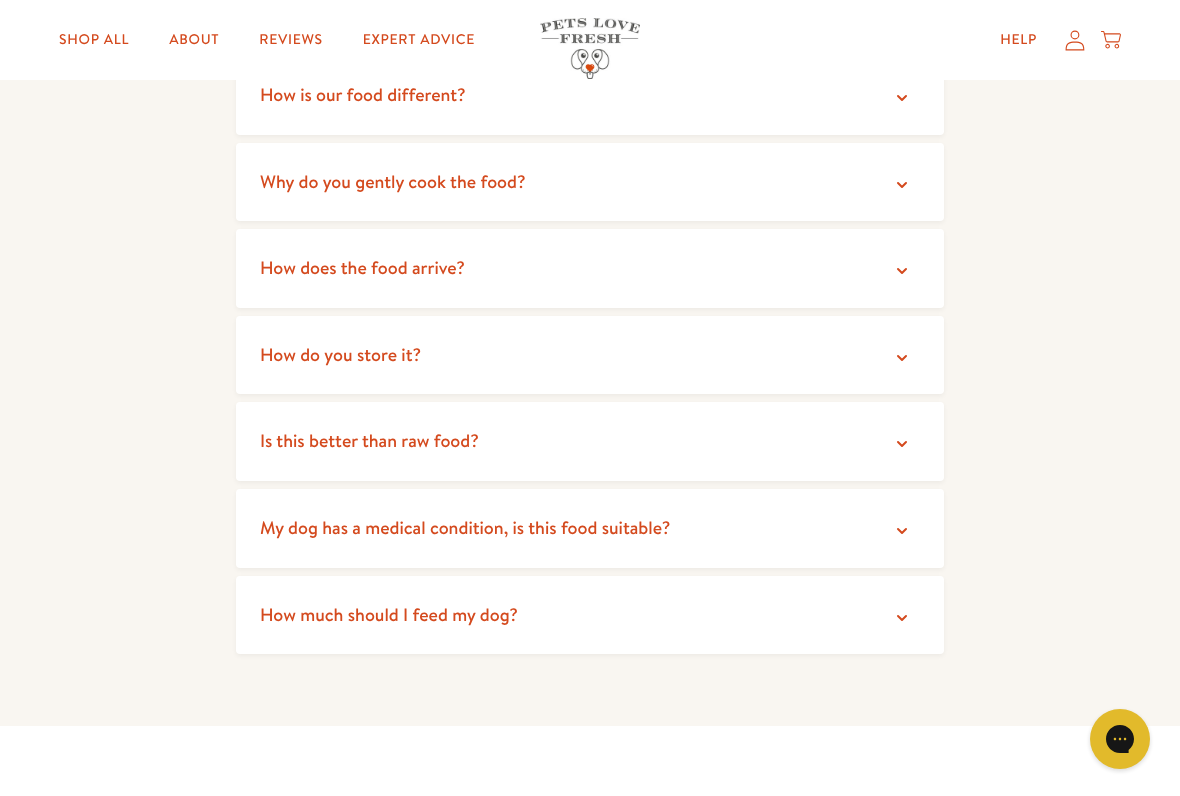 click on "Is this better than raw food?" at bounding box center (590, 441) 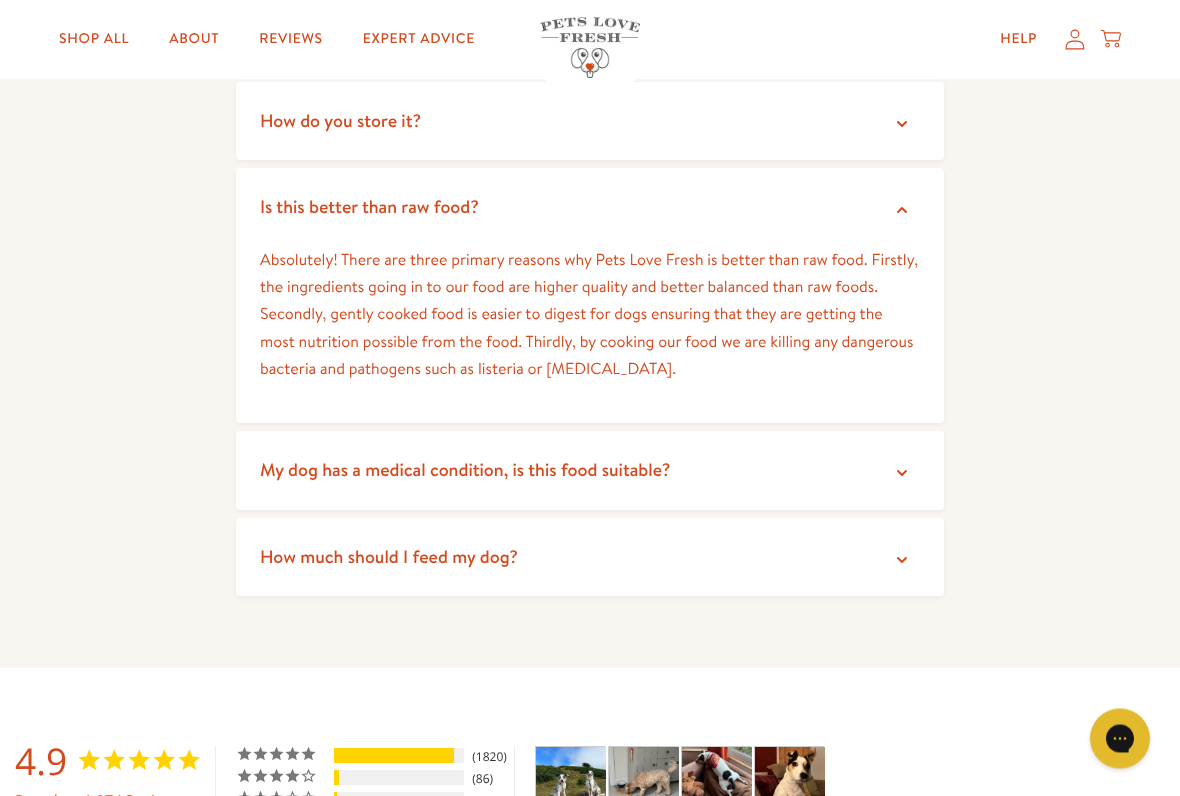 scroll, scrollTop: 4359, scrollLeft: 0, axis: vertical 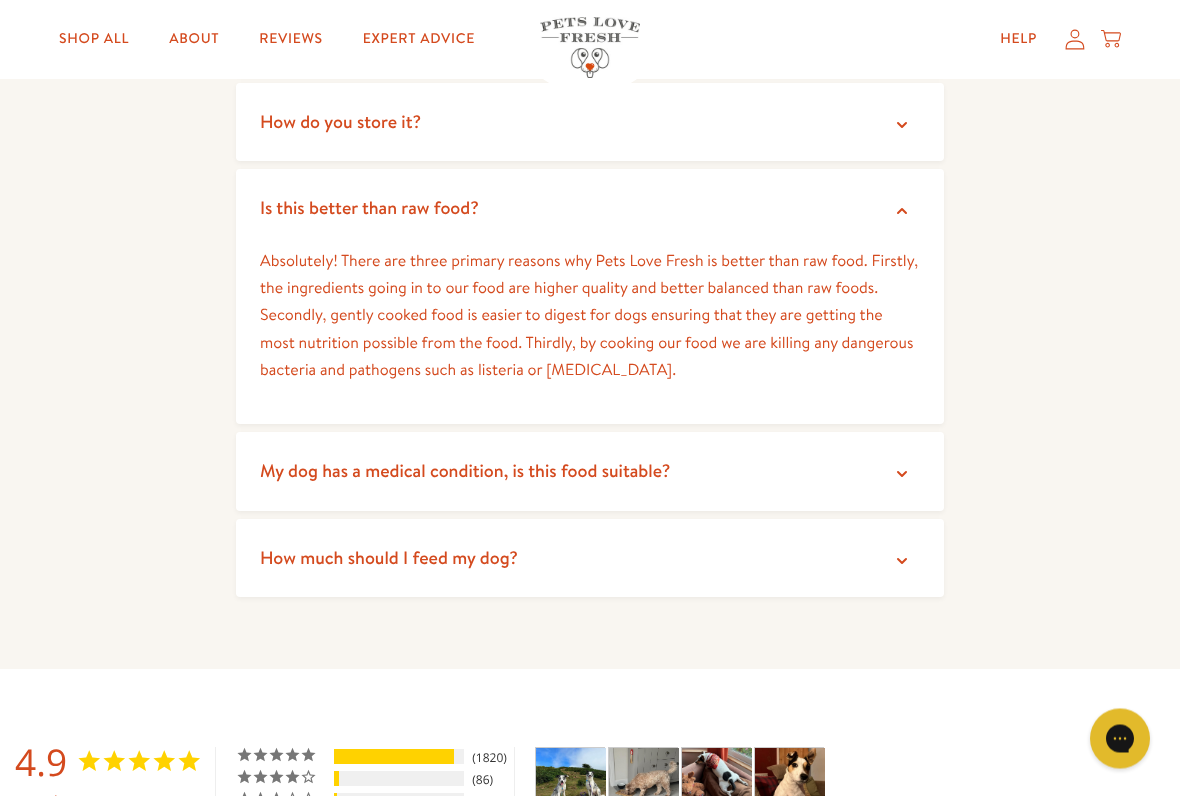 click on "How much should I feed my dog?" at bounding box center [590, 559] 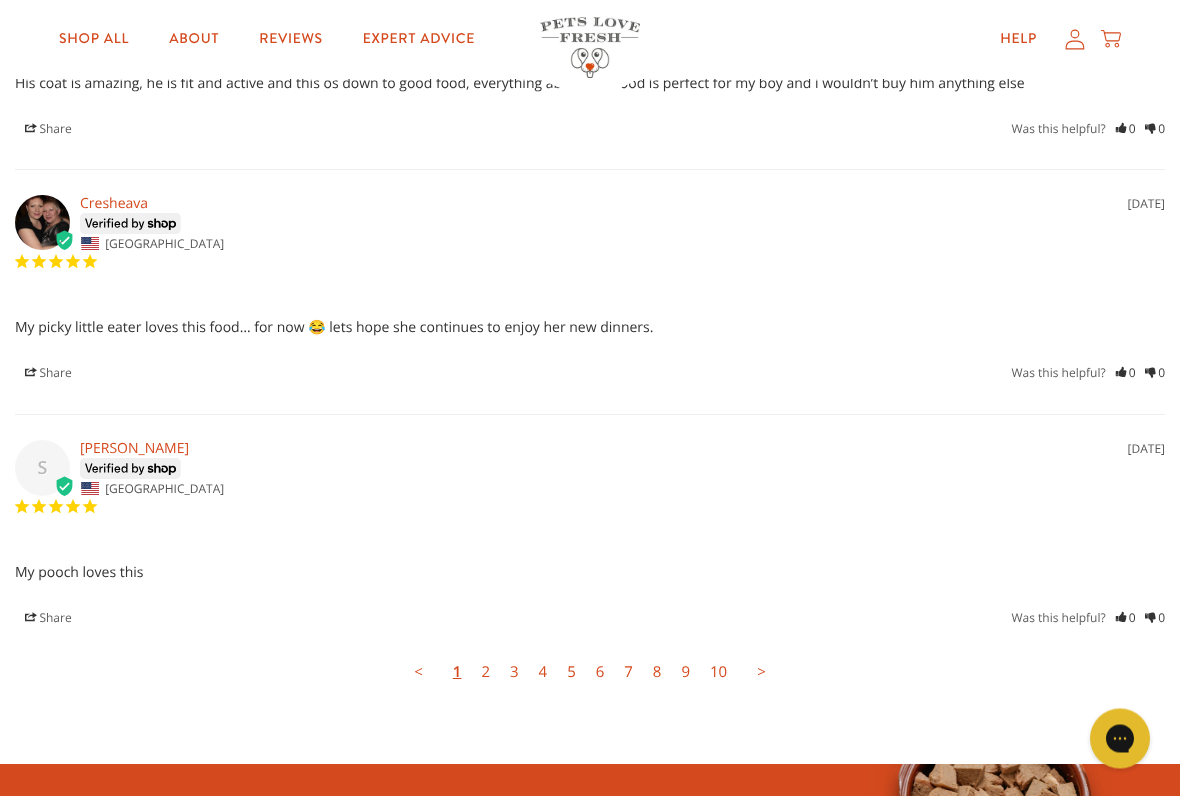 scroll, scrollTop: 6183, scrollLeft: 0, axis: vertical 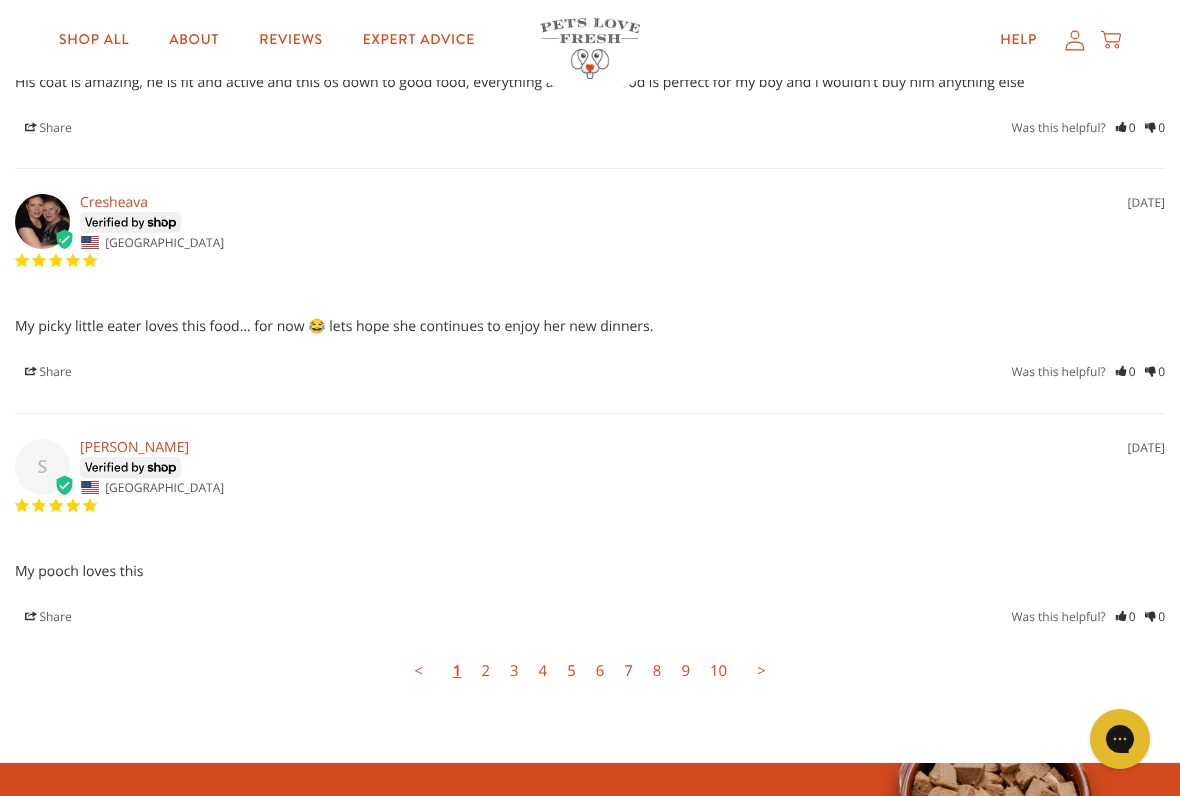 click on "Expert Advice" at bounding box center [419, 40] 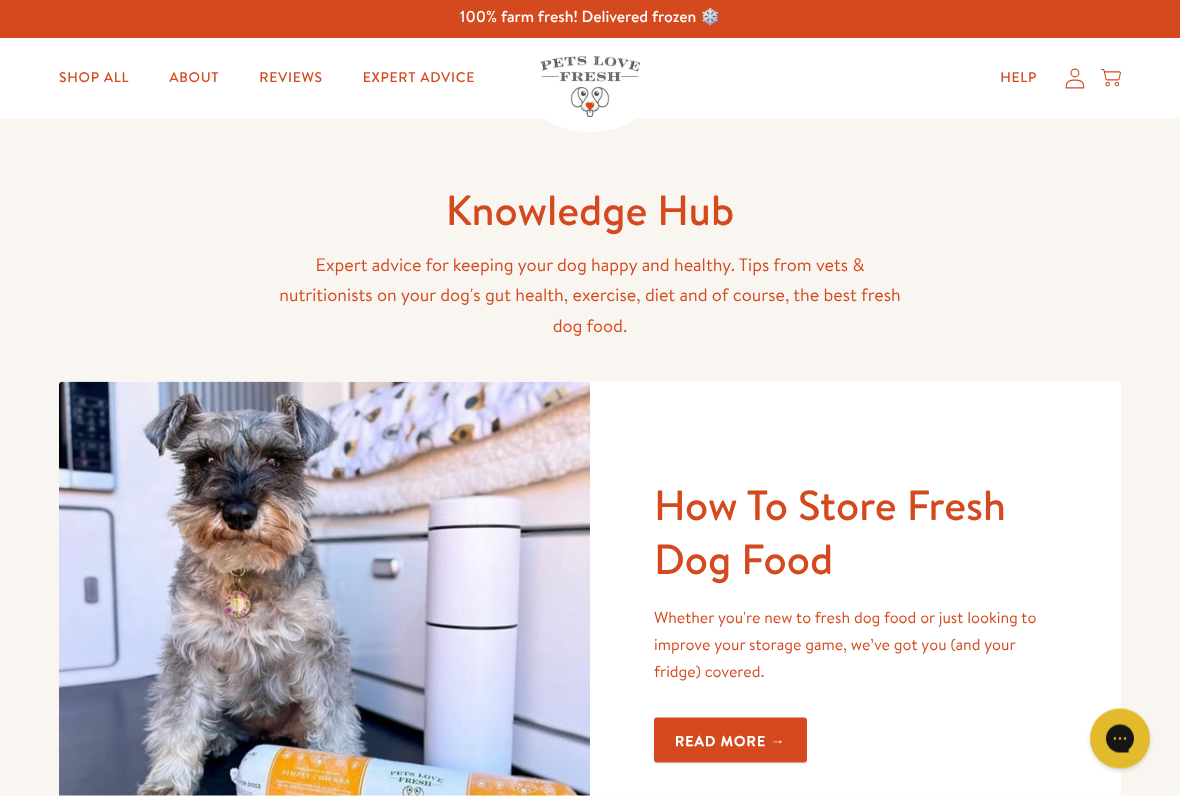 scroll, scrollTop: 5, scrollLeft: 0, axis: vertical 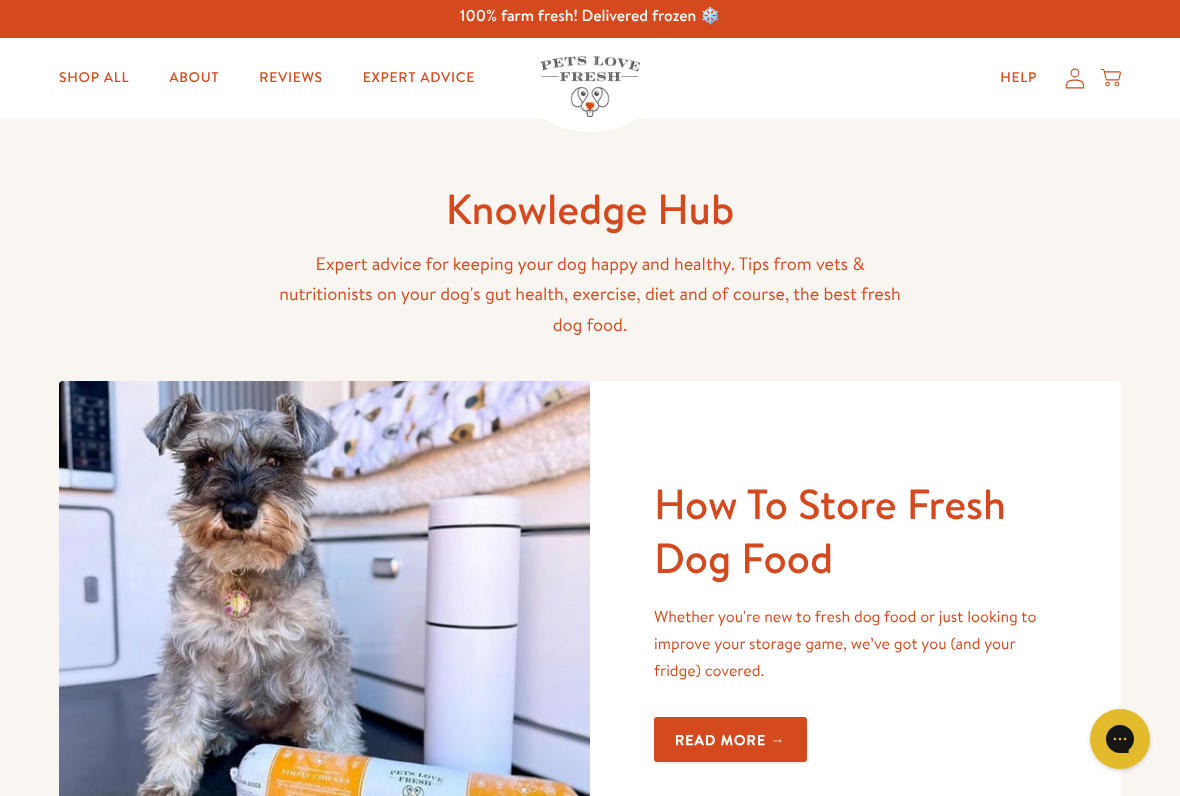 click on "Shop All" at bounding box center [94, 78] 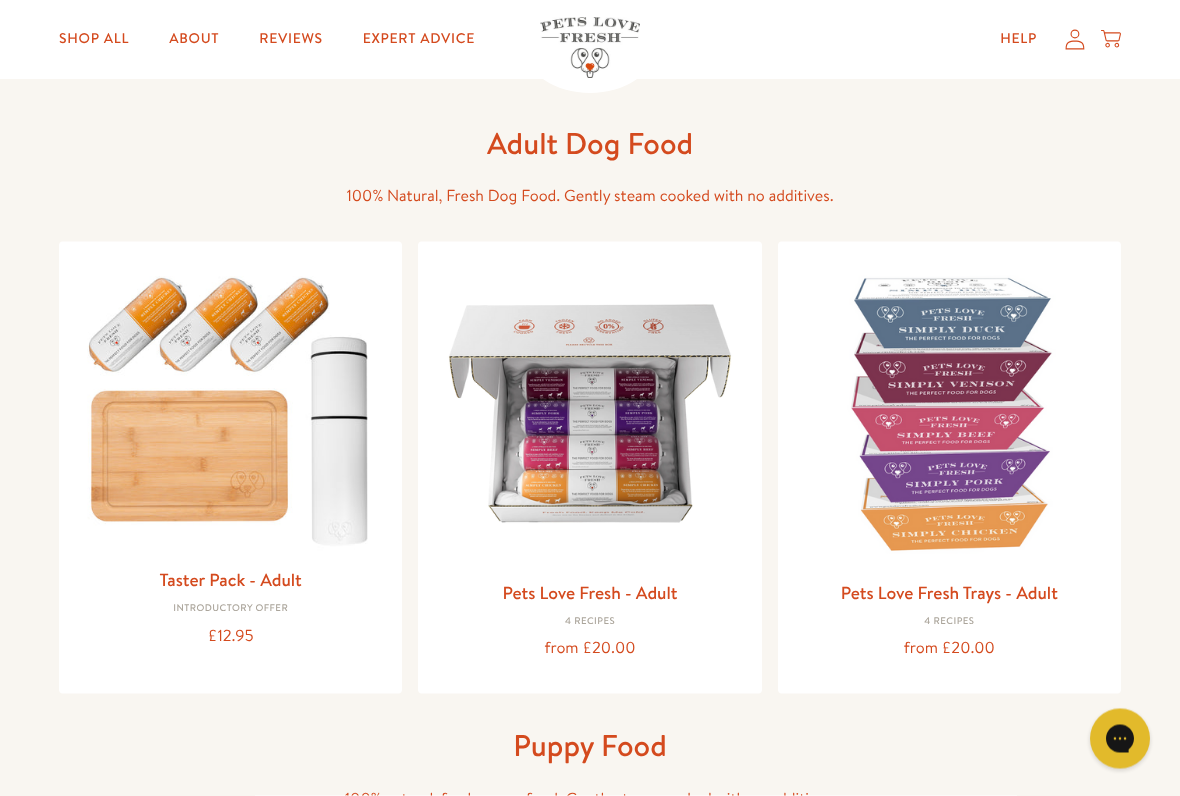 scroll, scrollTop: 64, scrollLeft: 0, axis: vertical 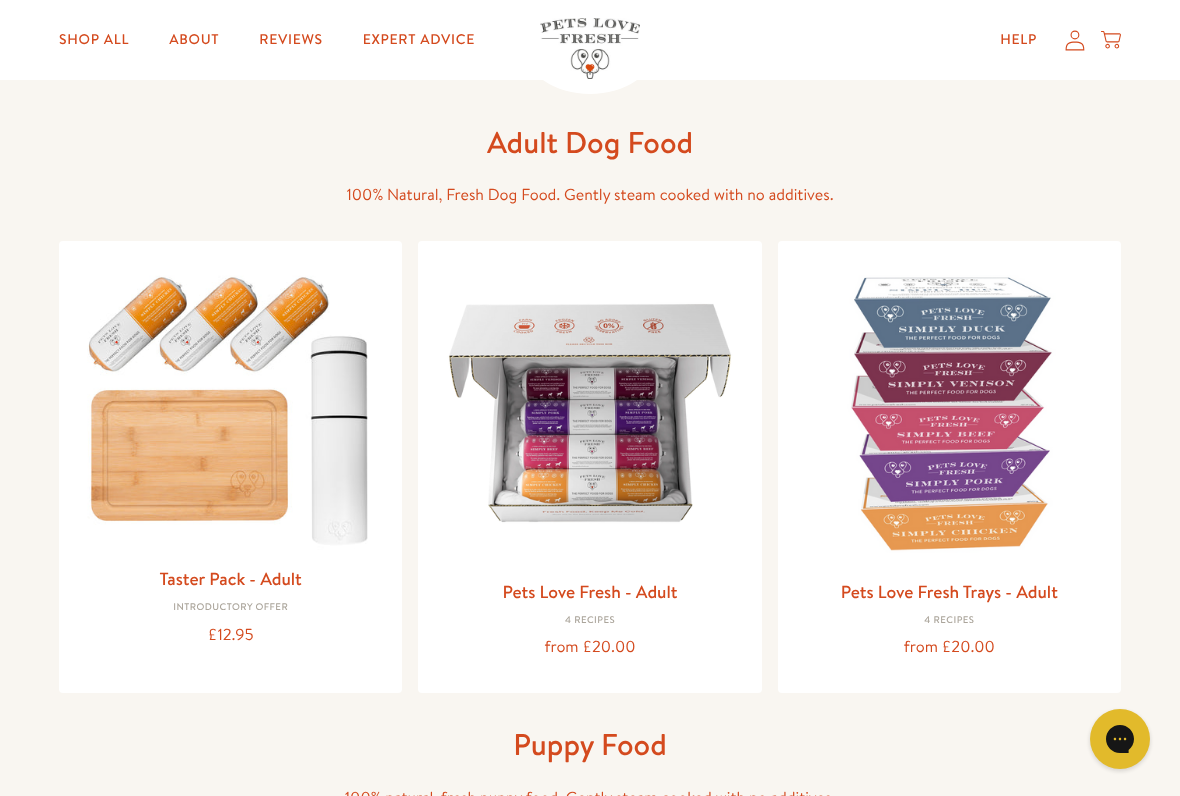 click at bounding box center [949, 412] 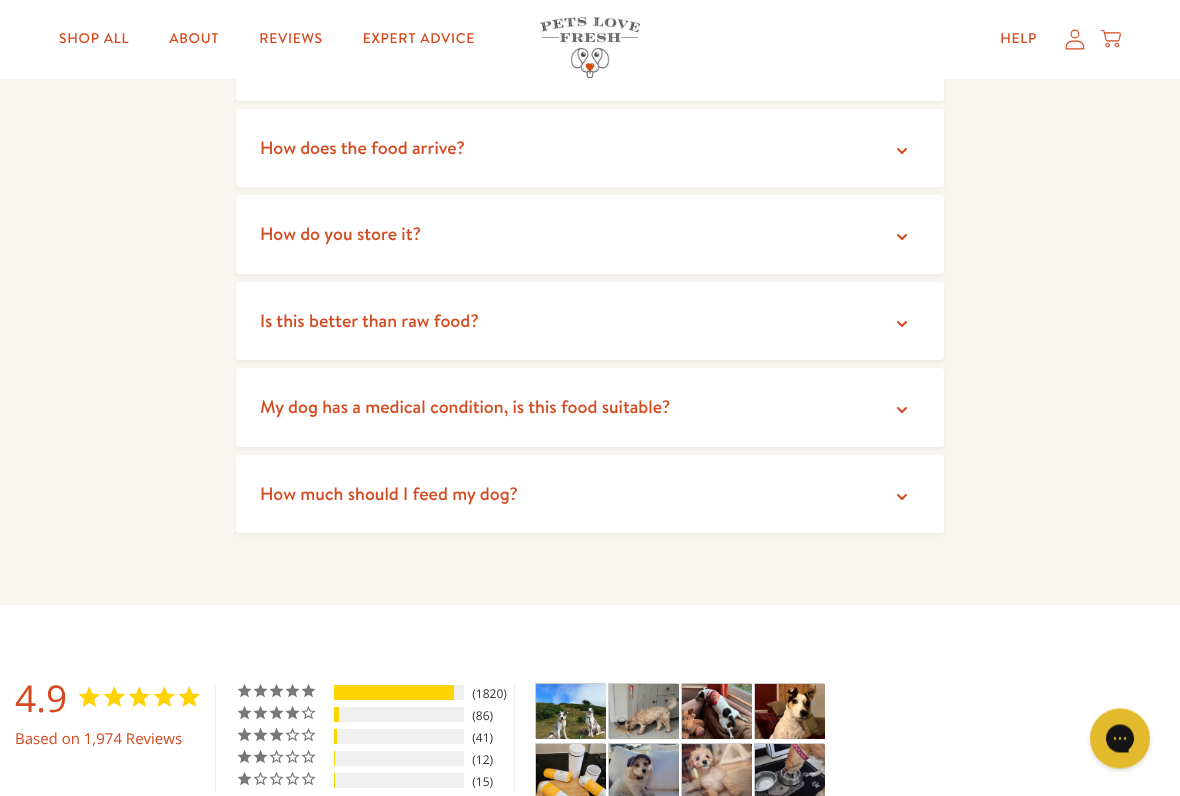scroll, scrollTop: 3694, scrollLeft: 0, axis: vertical 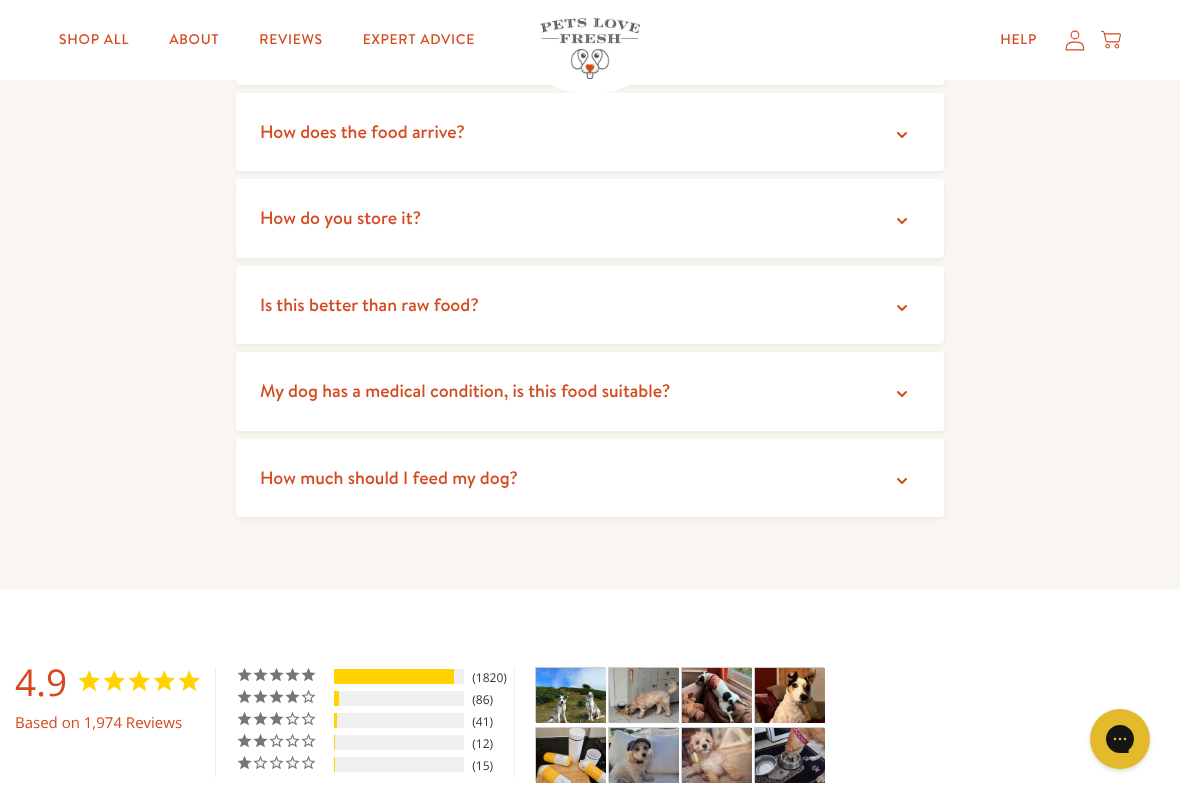 click on "How much should I feed my dog?" at bounding box center [590, 478] 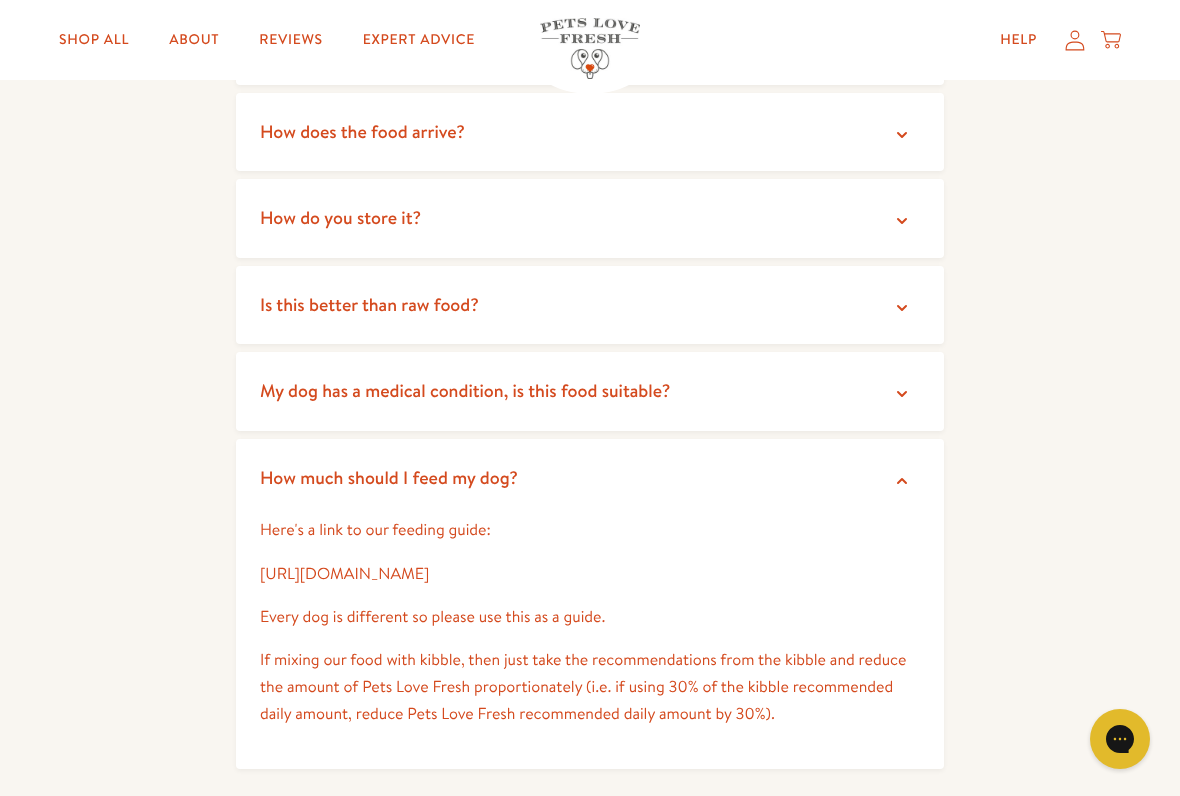 click on "Here's a link to our feeding guide:" at bounding box center [590, 530] 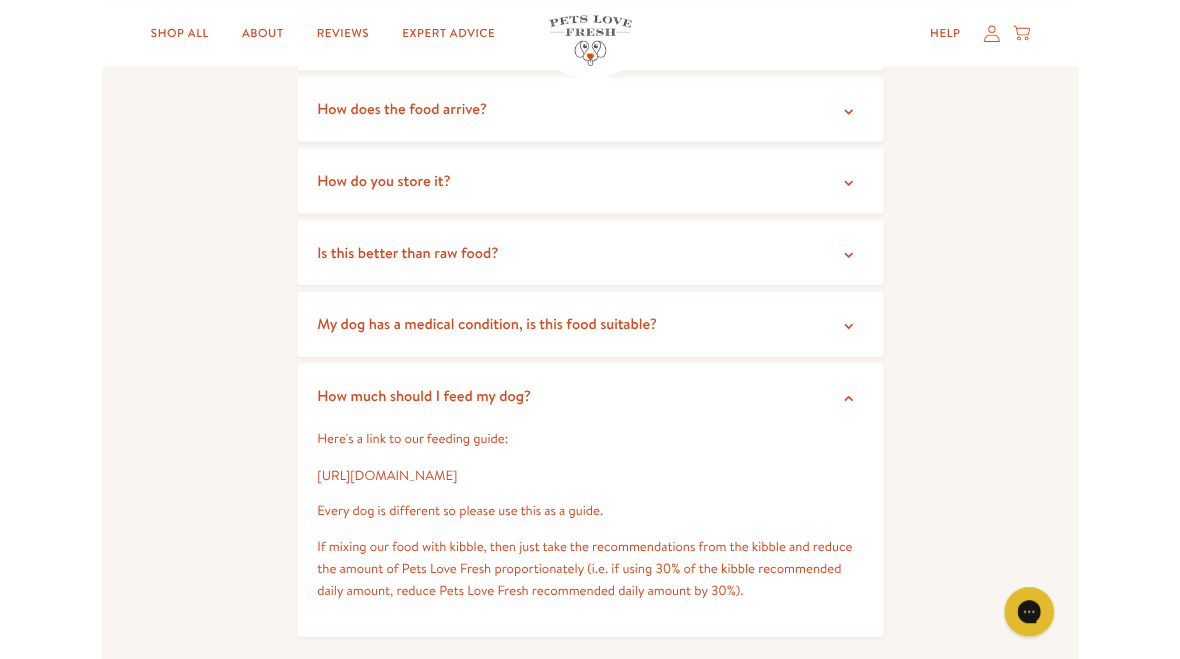 scroll, scrollTop: 3750, scrollLeft: 0, axis: vertical 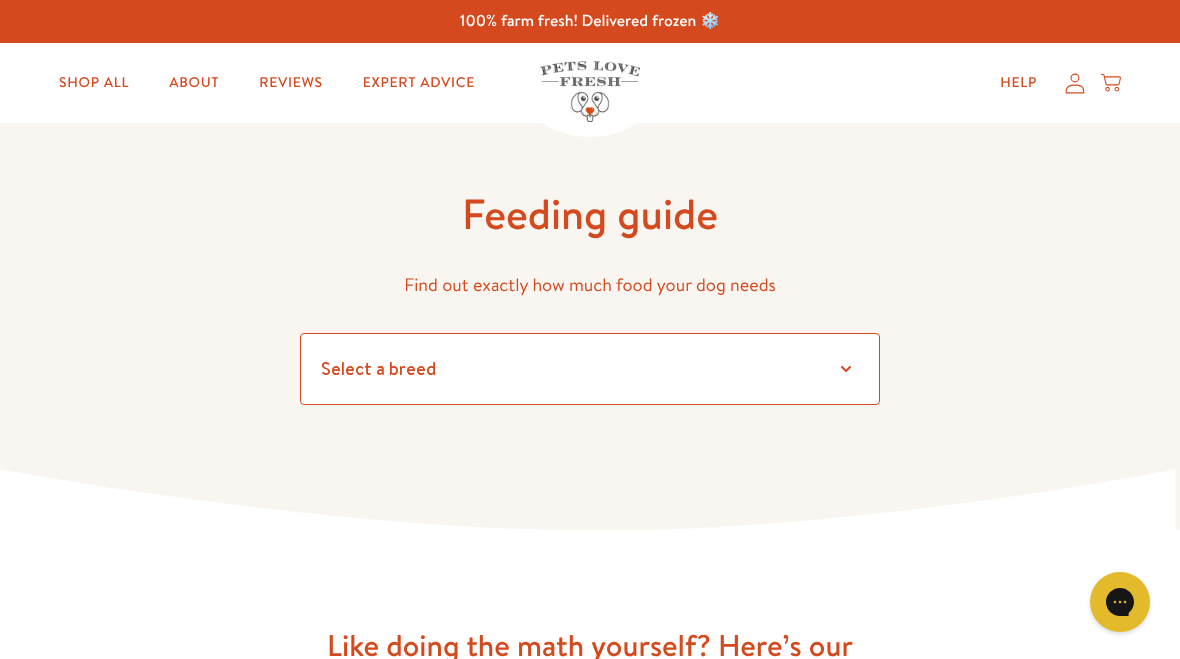 click on "Select a breed
Affenpinscher Afghan hound Airedale terrier Akita Alaskan Malamute American Staffordshire terrier American water spaniel Australian cattle dog Australian shepherd Australian terrier Basenji Basset hound Beagle Bearded collie Bedlington terrier Bernese mountain dog Bichon frise black and tan coonhound Bloodhound Border collie Border terrier Borzoi Boston terrier Bouvier des Flandres Boxer [PERSON_NAME] Brussels griffon Bull terrier Bulldog Bullmastiff Cairn terrier Canaan dog Cavalier [PERSON_NAME] Chesapeake Bay retriever Chihuahua Chinese crested Chinese shar-[PERSON_NAME] chow Clumber spaniel Cocker spaniel Collie Curly-coated retriever Dachshund Dalmatian Doberman pinscher English cocker spaniel English setter English springer spaniel English toy spaniel Eskimo dog Finnish spitz Flat-coated retriever Fox terrier Foxhound French bulldog German shepherd German shorthaired pointer German wirehaired pointer Golden retriever [PERSON_NAME] Great [PERSON_NAME] Pug" at bounding box center [590, 369] 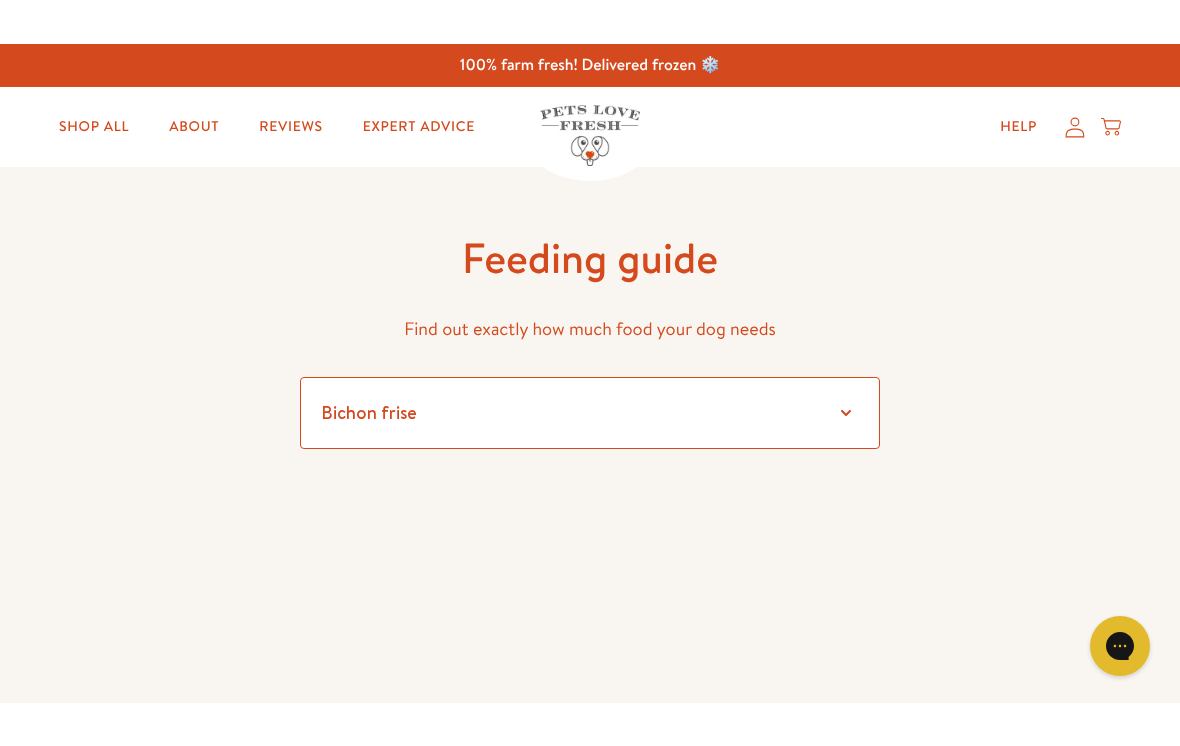 scroll, scrollTop: 5, scrollLeft: 0, axis: vertical 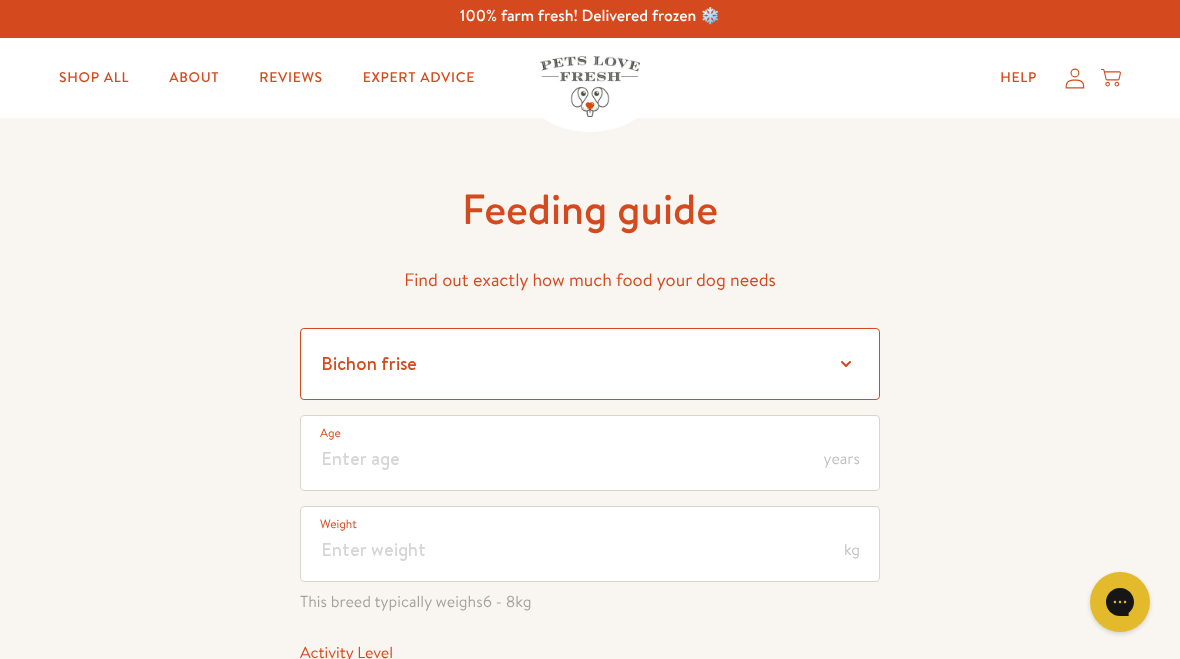 click on "Select a breed
Affenpinscher Afghan hound Airedale terrier Akita Alaskan Malamute American Staffordshire terrier American water spaniel Australian cattle dog Australian shepherd Australian terrier Basenji Basset hound Beagle Bearded collie Bedlington terrier Bernese mountain dog Bichon frise black and tan coonhound Bloodhound Border collie Border terrier Borzoi Boston terrier Bouvier des Flandres Boxer [PERSON_NAME] Brussels griffon Bull terrier Bulldog Bullmastiff Cairn terrier Canaan dog Cavalier [PERSON_NAME] Chesapeake Bay retriever Chihuahua Chinese crested Chinese shar-[PERSON_NAME] chow Clumber spaniel Cocker spaniel Collie Curly-coated retriever Dachshund Dalmatian Doberman pinscher English cocker spaniel English setter English springer spaniel English toy spaniel Eskimo dog Finnish spitz Flat-coated retriever Fox terrier Foxhound French bulldog German shepherd German shorthaired pointer German wirehaired pointer Golden retriever [PERSON_NAME] Great [PERSON_NAME] Pug" at bounding box center (590, 364) 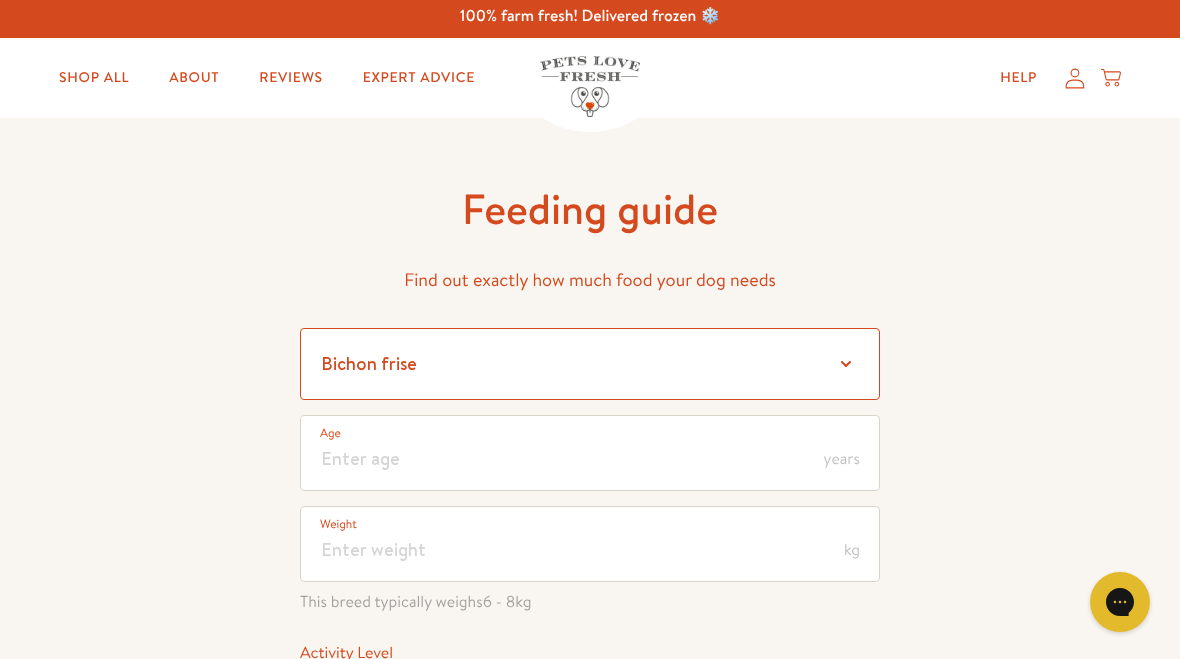 select on "13" 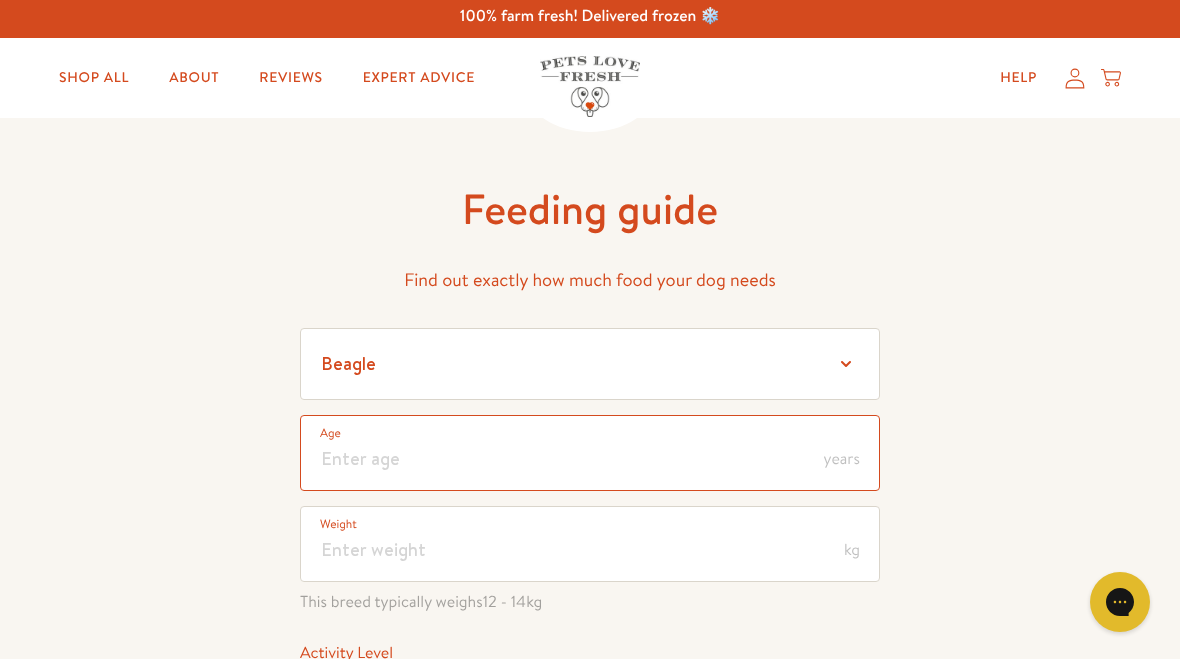click at bounding box center [590, 453] 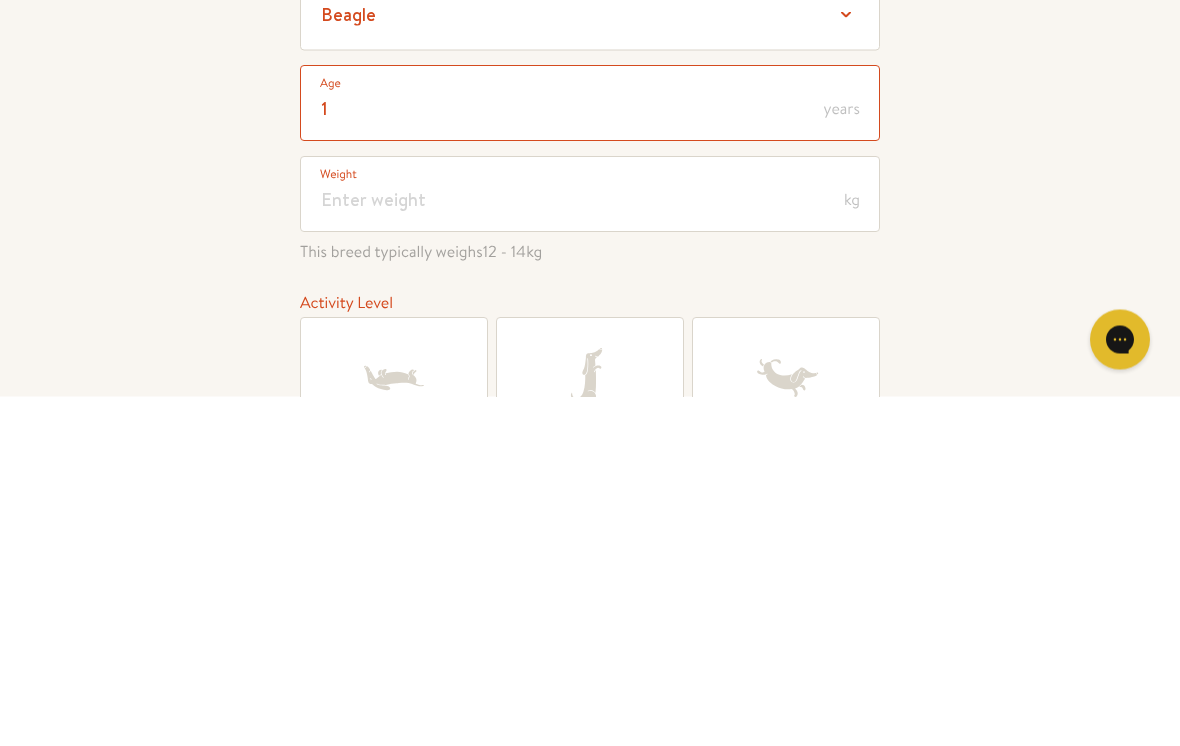 type on "1" 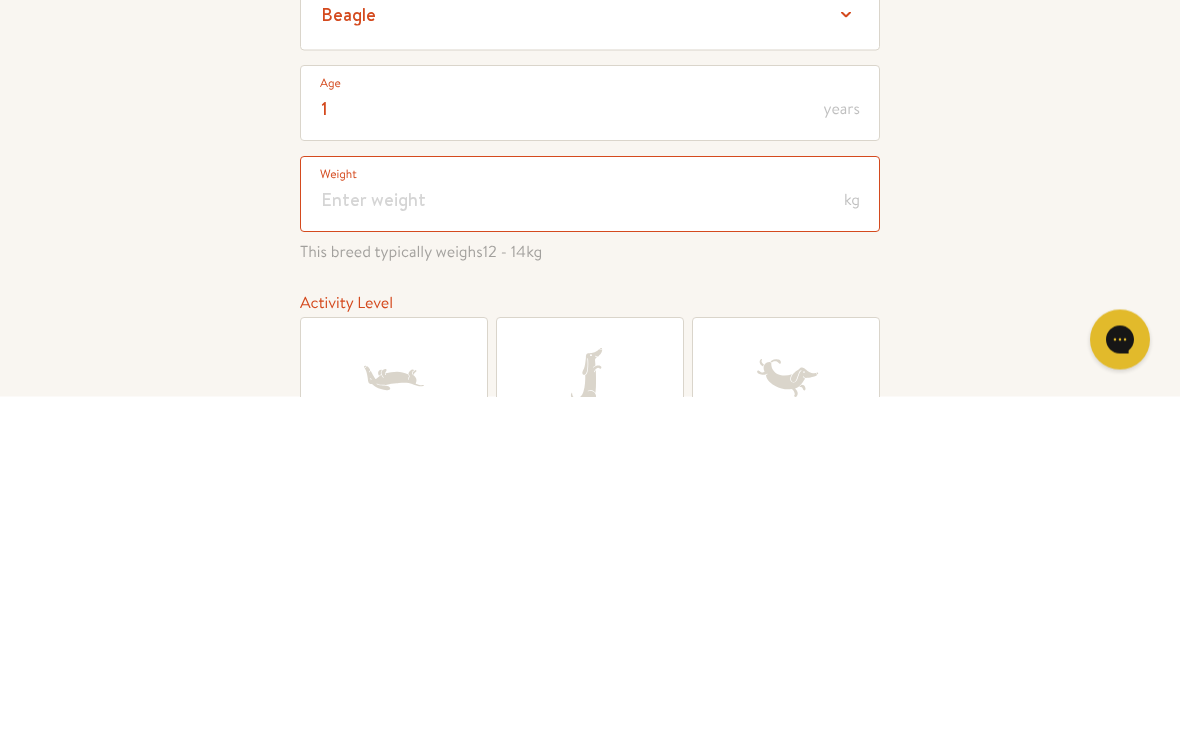 click at bounding box center (590, 544) 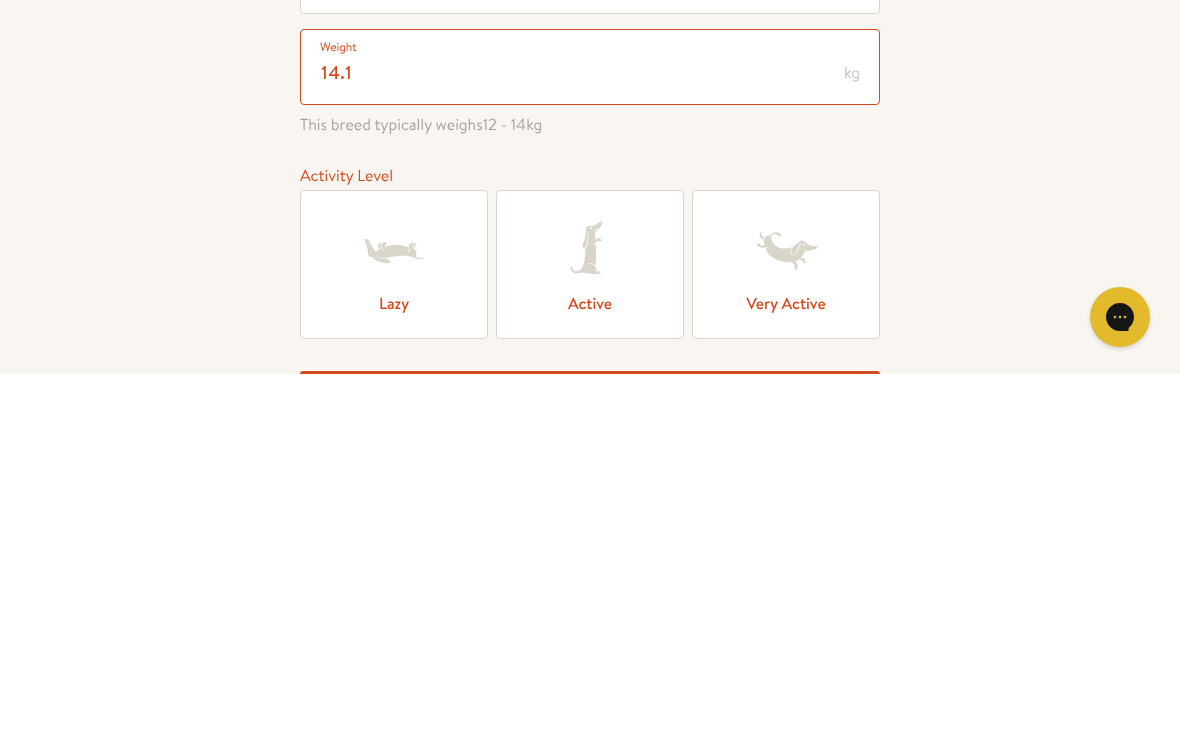 scroll, scrollTop: 178, scrollLeft: 0, axis: vertical 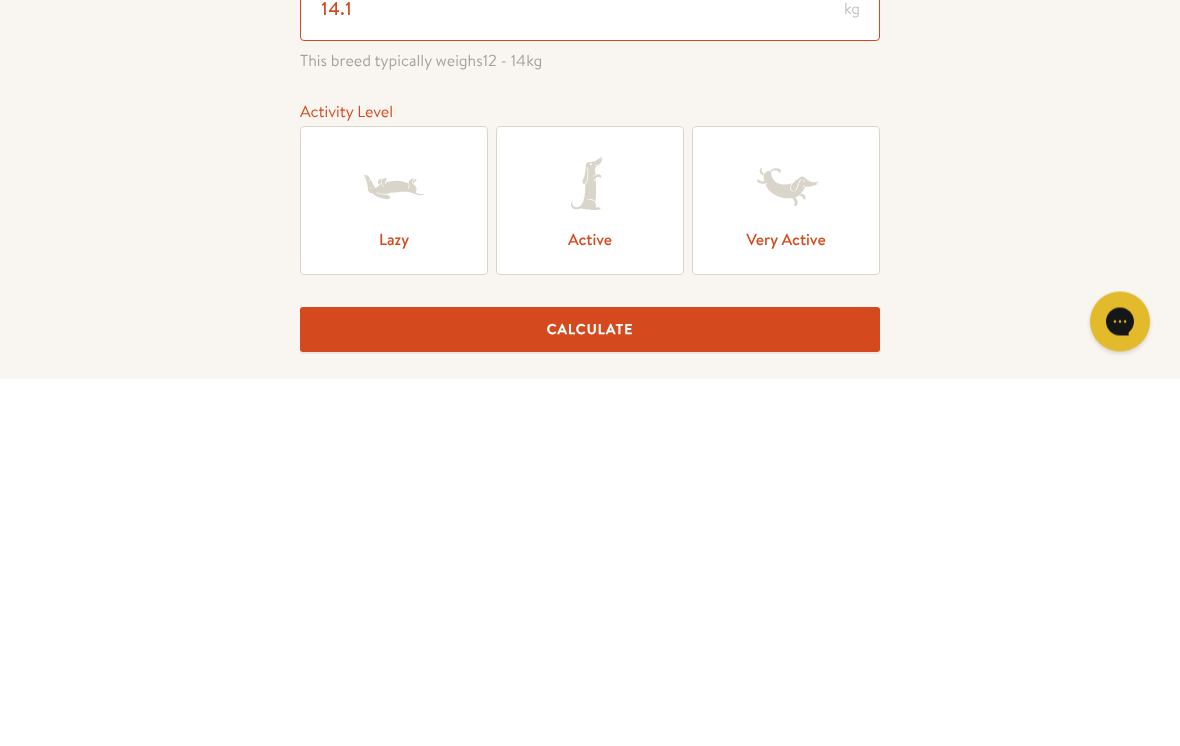 type on "14.1" 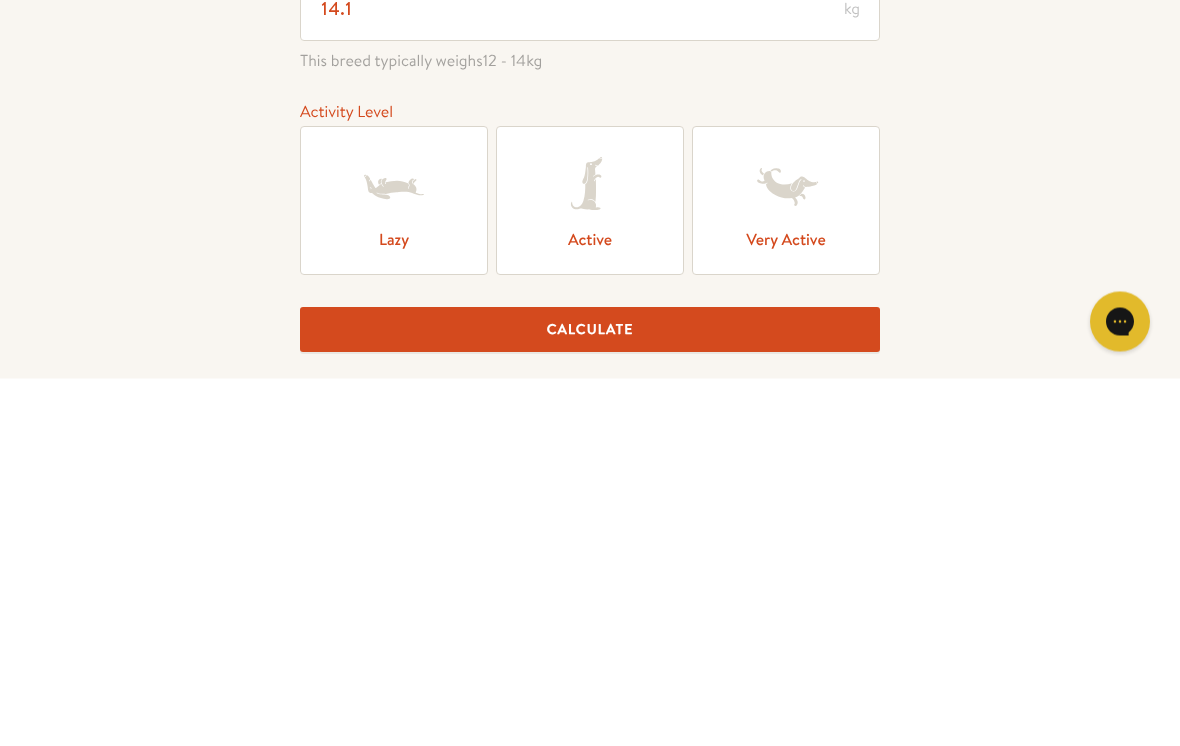 click 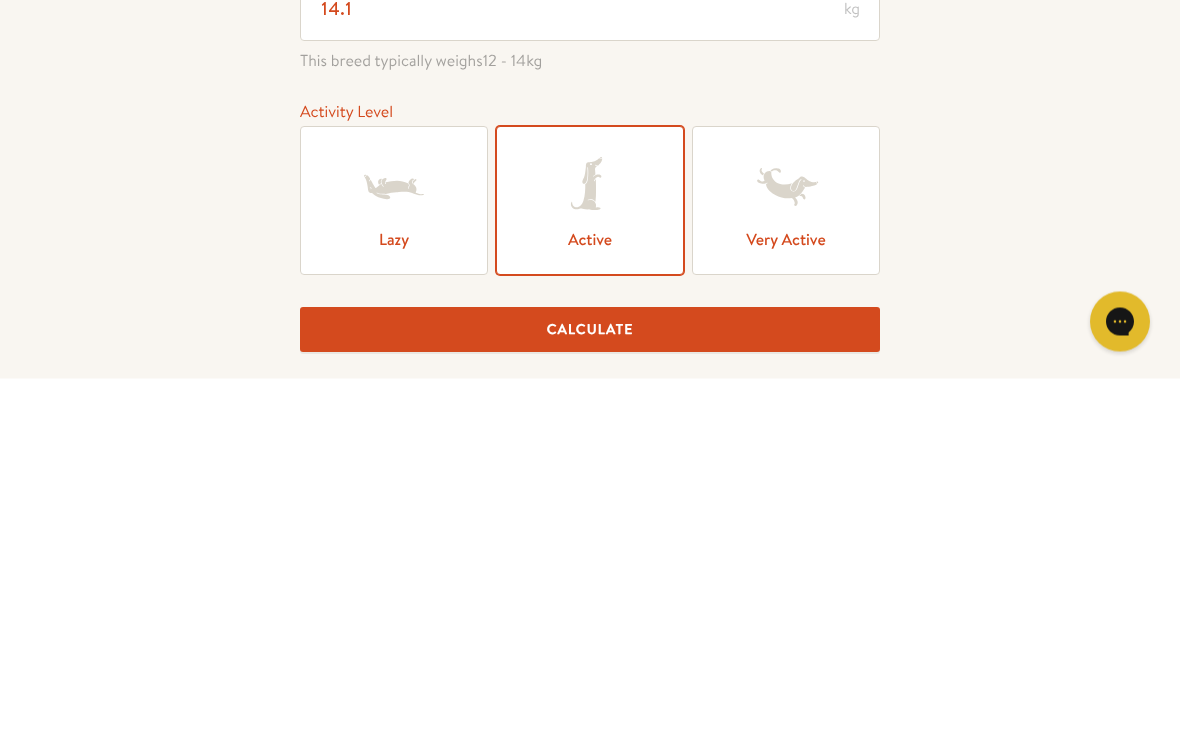 scroll, scrollTop: 546, scrollLeft: 0, axis: vertical 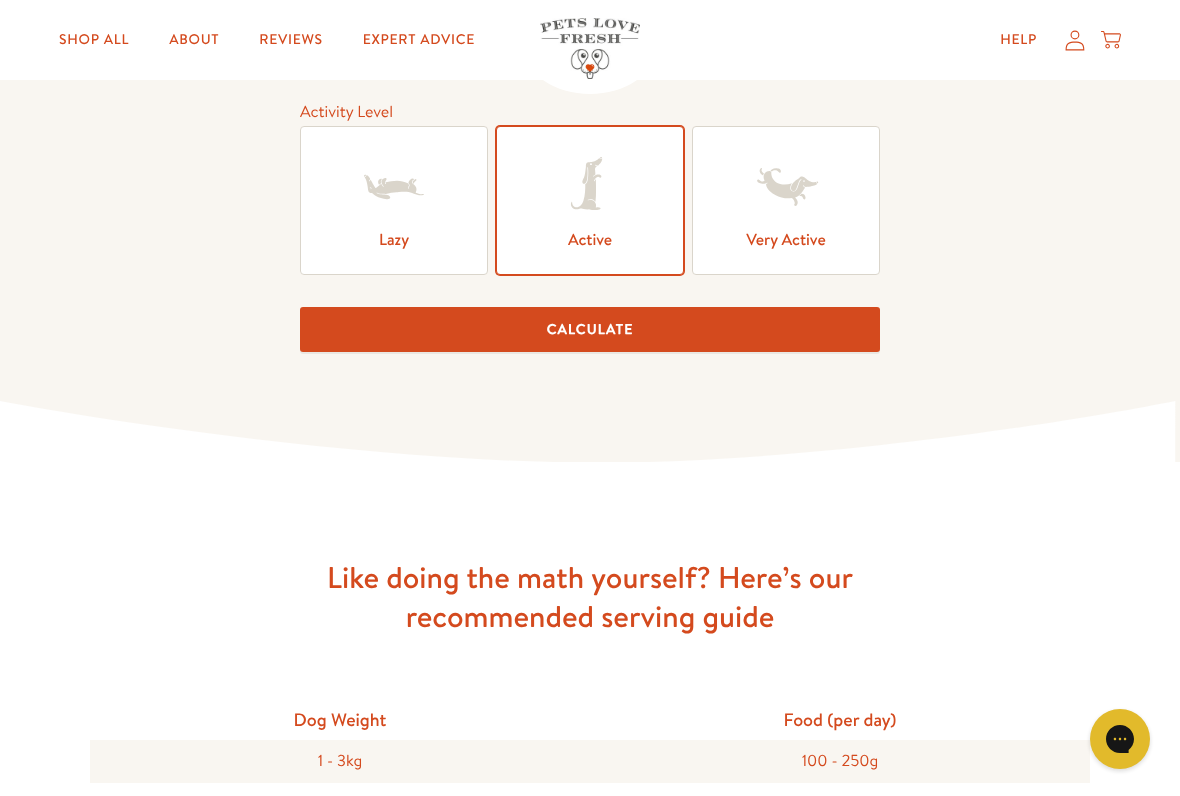 click on "Calculate" at bounding box center [590, 329] 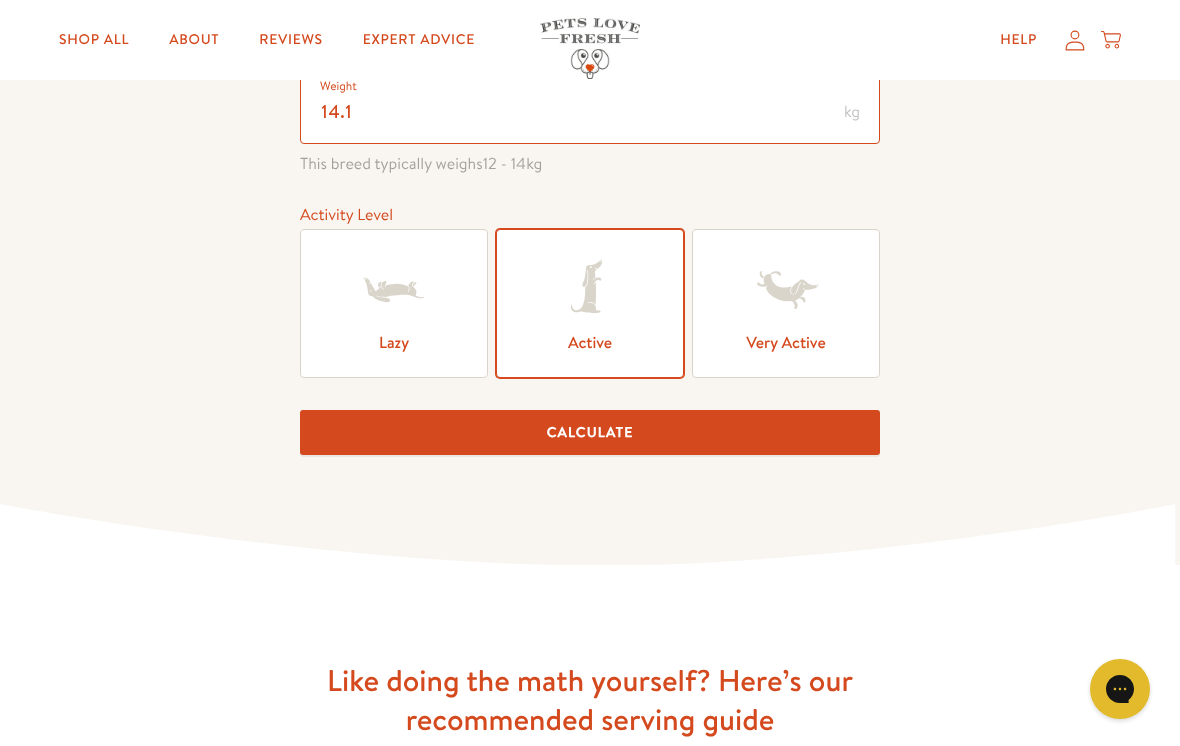 scroll, scrollTop: 367, scrollLeft: 0, axis: vertical 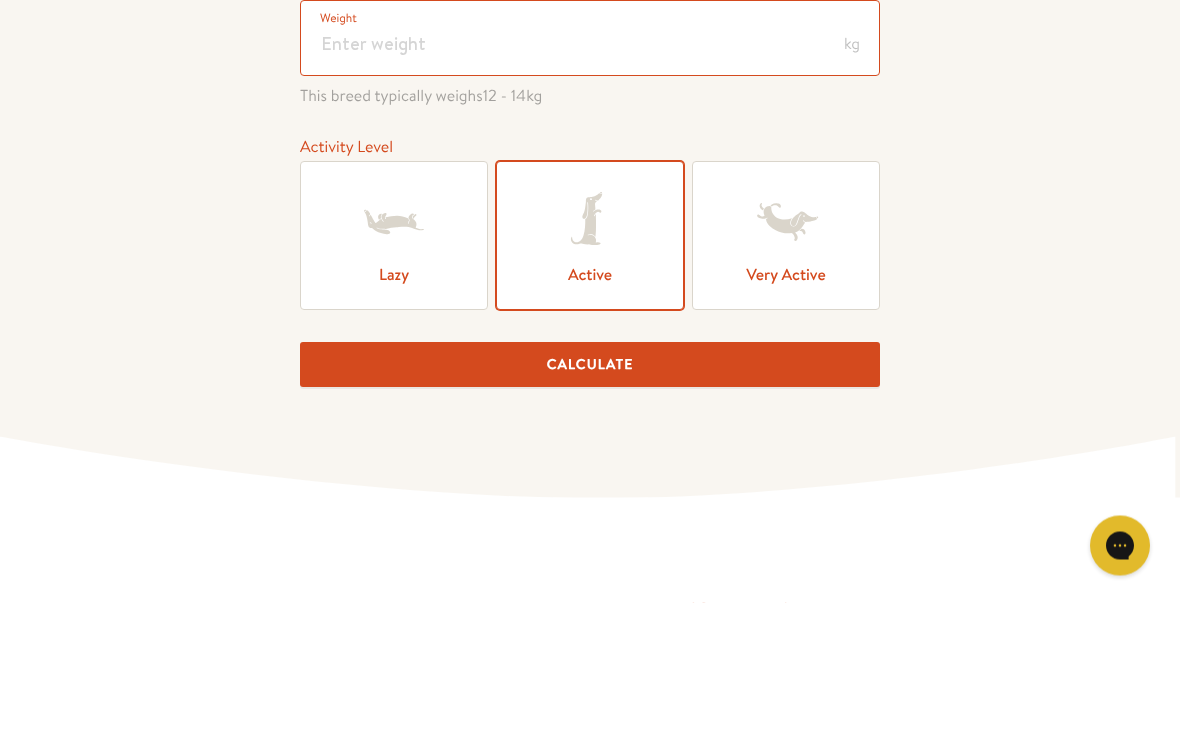 type 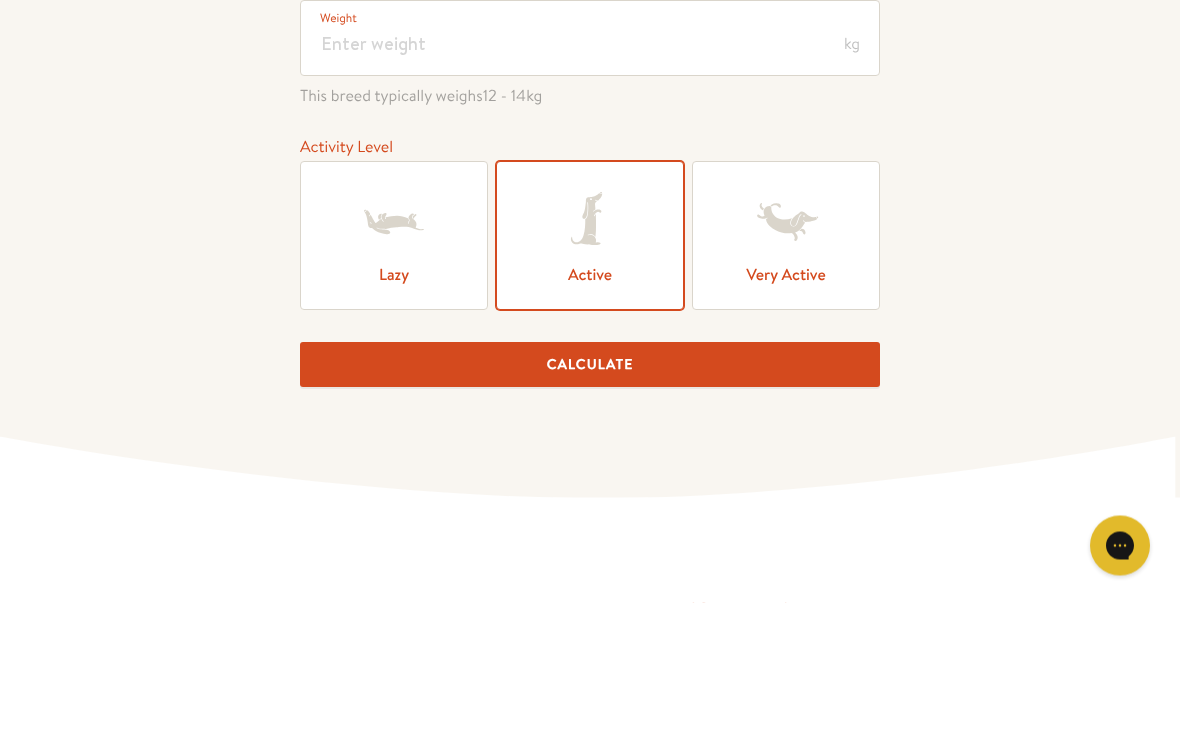 click on "Very Active" at bounding box center (786, 379) 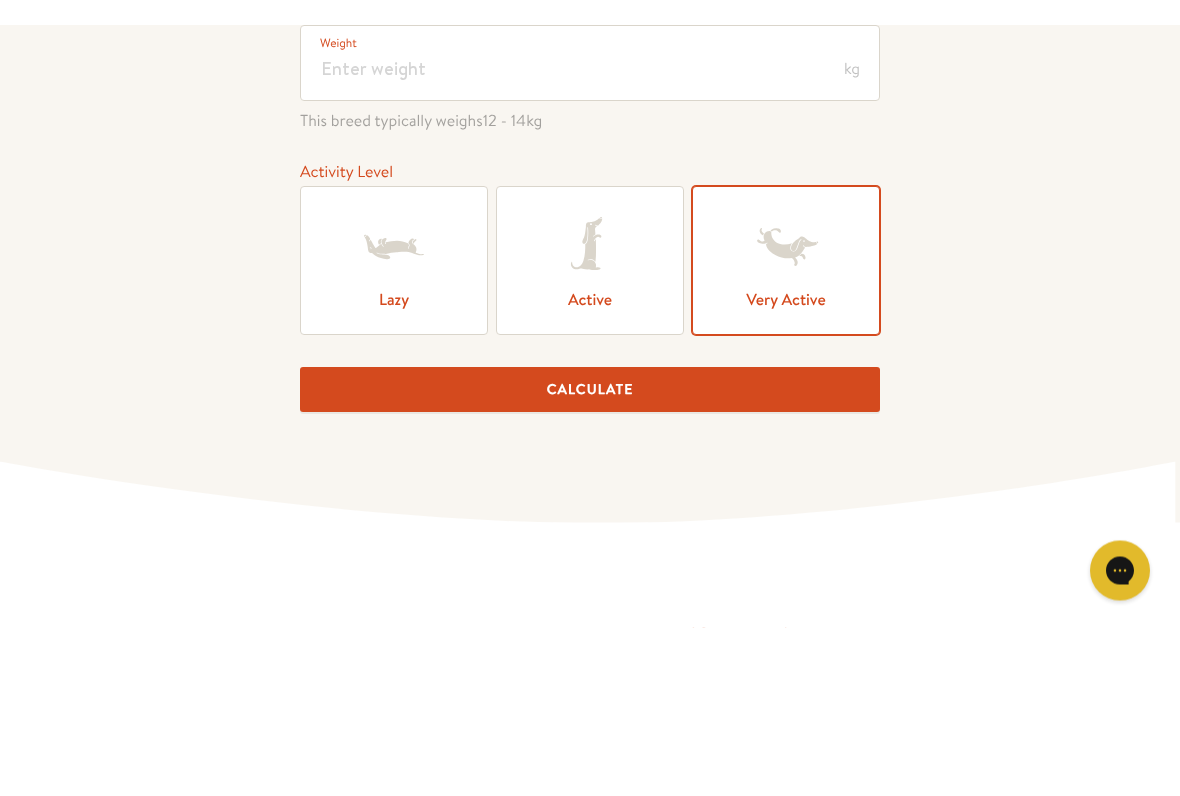 scroll, scrollTop: 511, scrollLeft: 0, axis: vertical 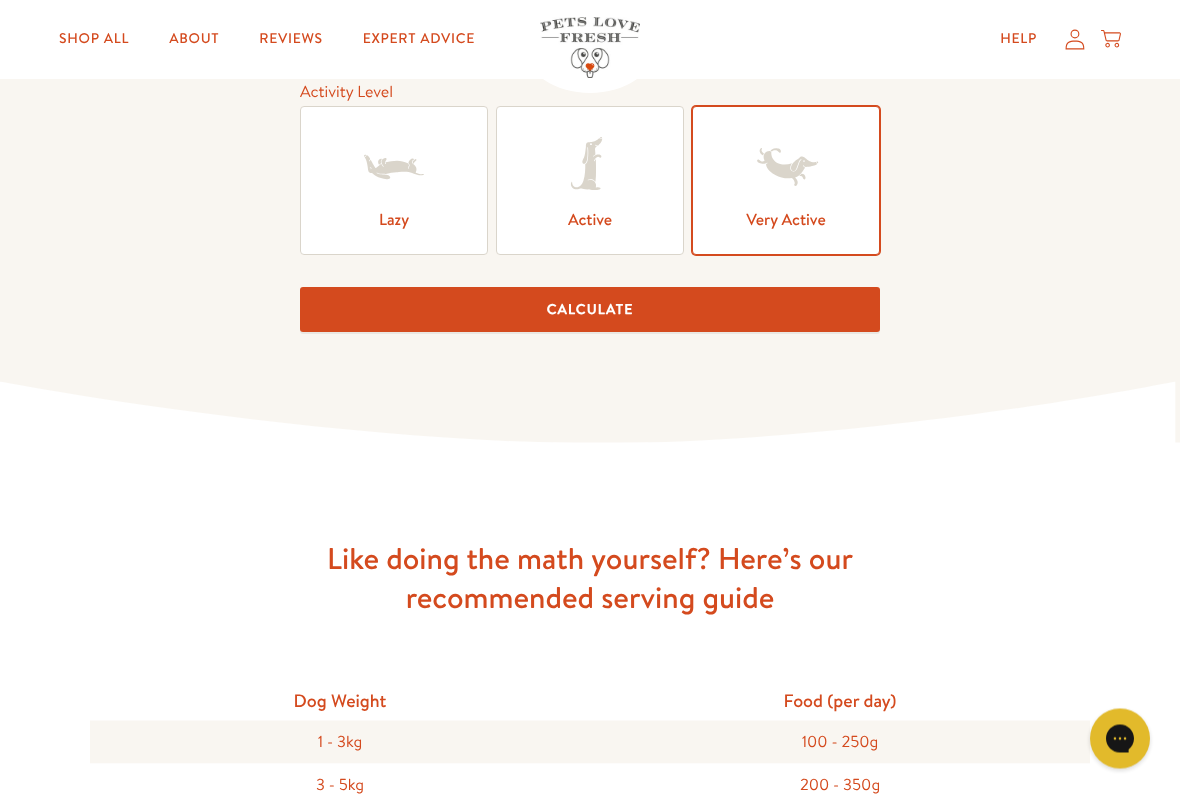 click on "Calculate" at bounding box center (590, 310) 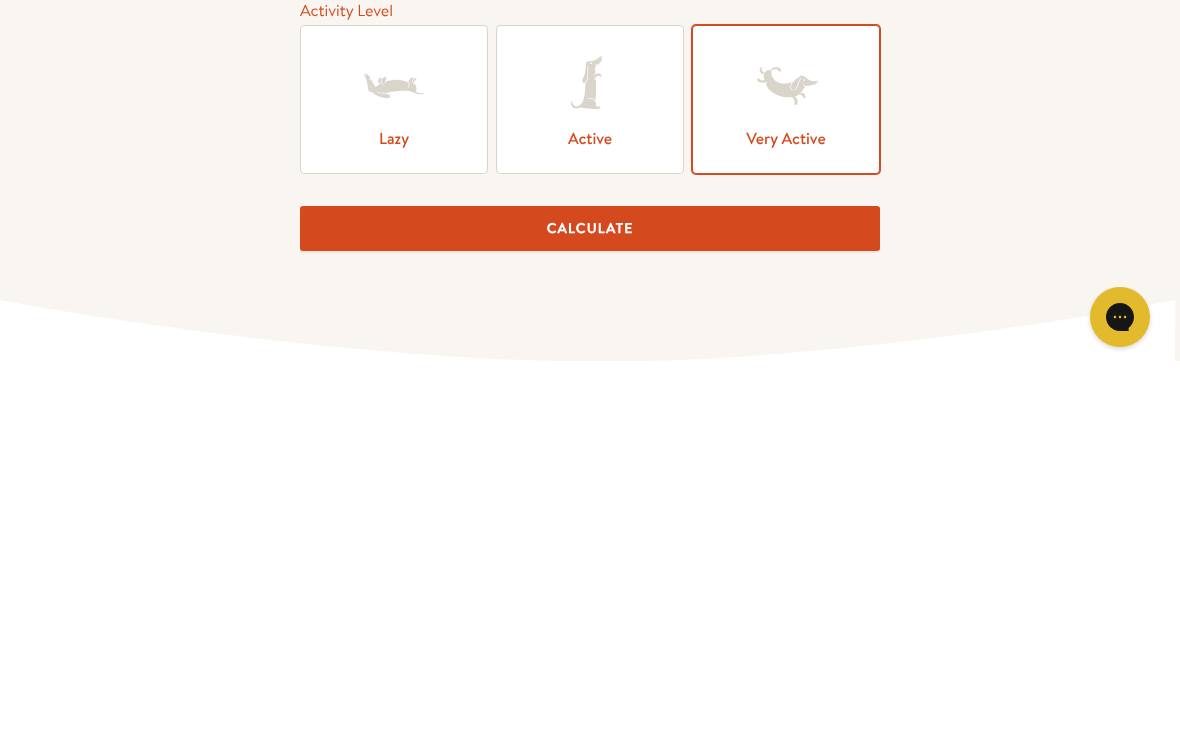 scroll, scrollTop: 282, scrollLeft: 0, axis: vertical 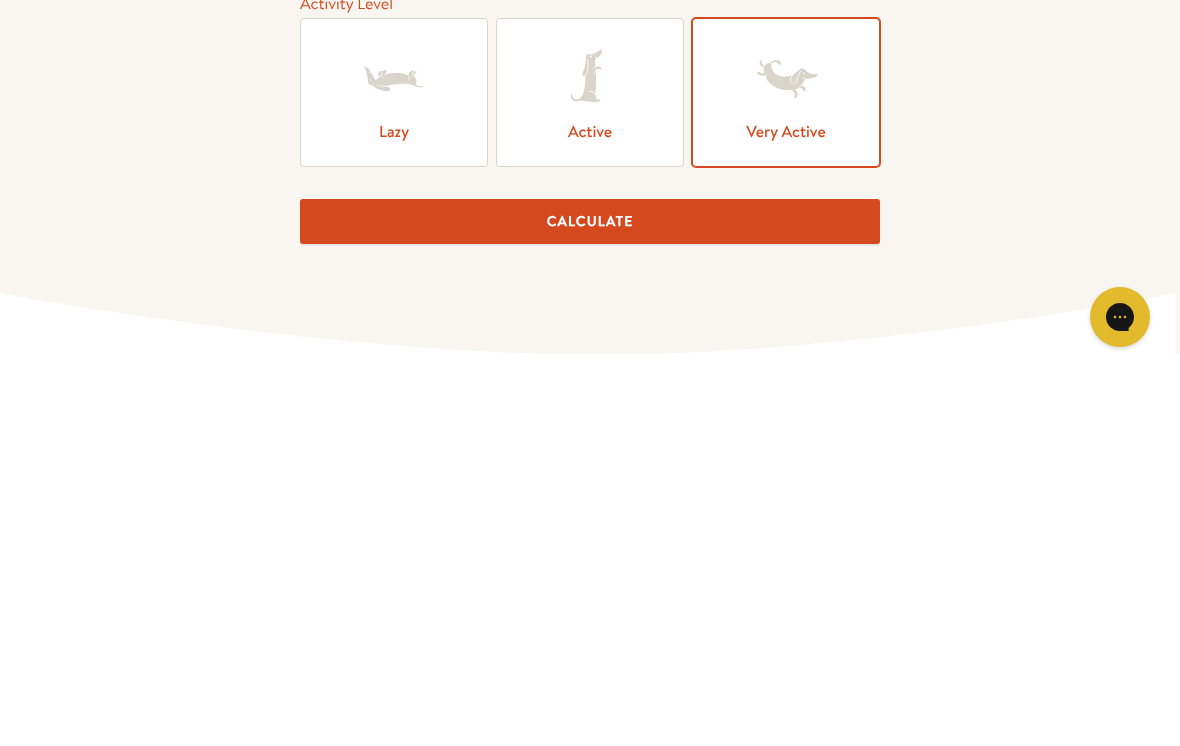 click on "Calculate" at bounding box center [590, 593] 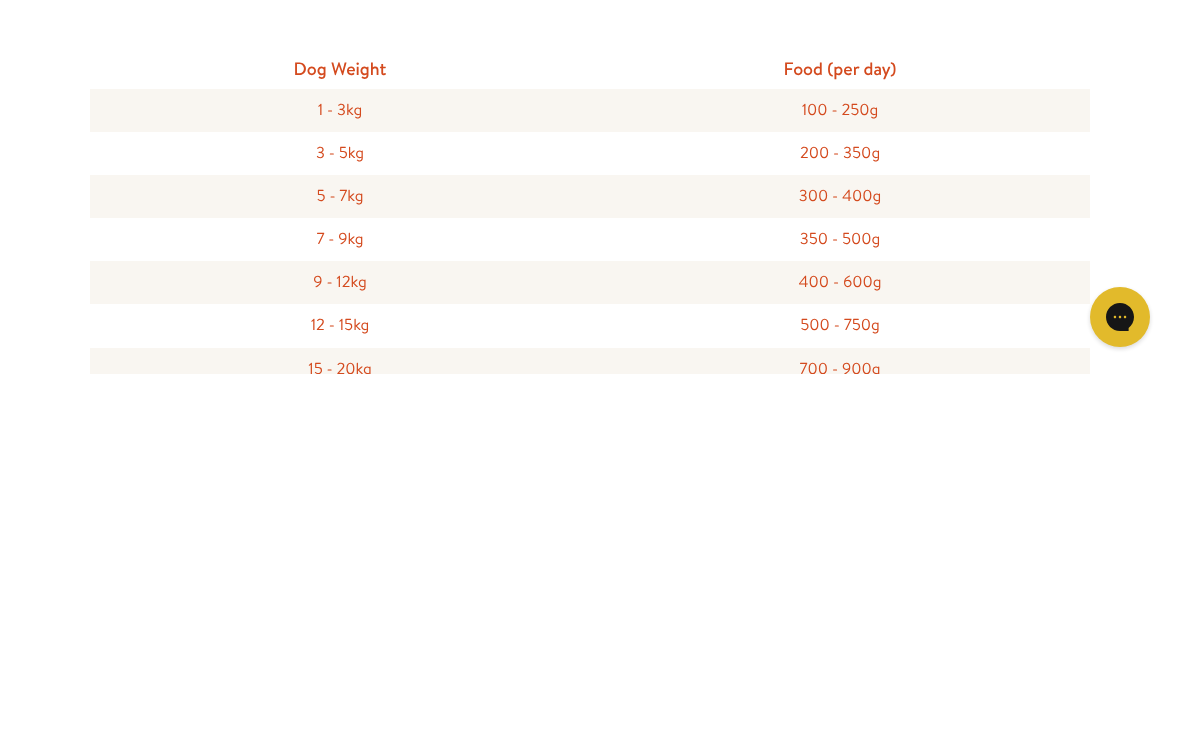 scroll, scrollTop: 854, scrollLeft: 0, axis: vertical 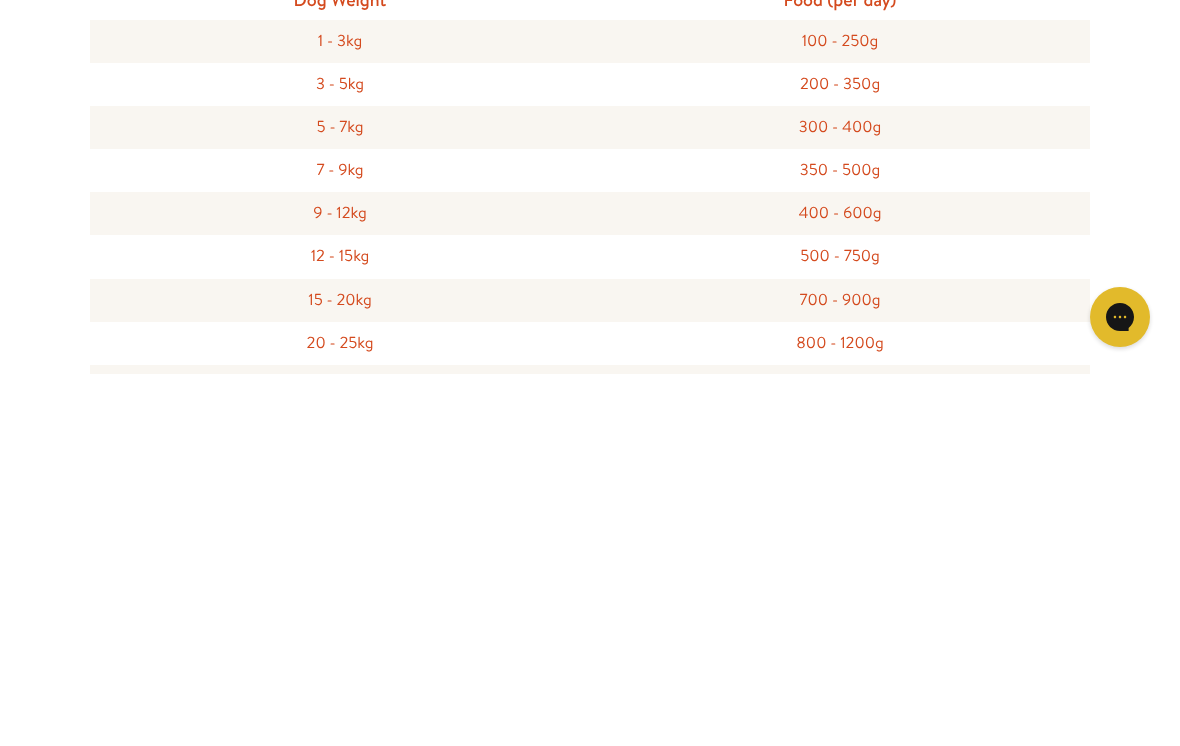 click on "350 - 500g" at bounding box center [840, 542] 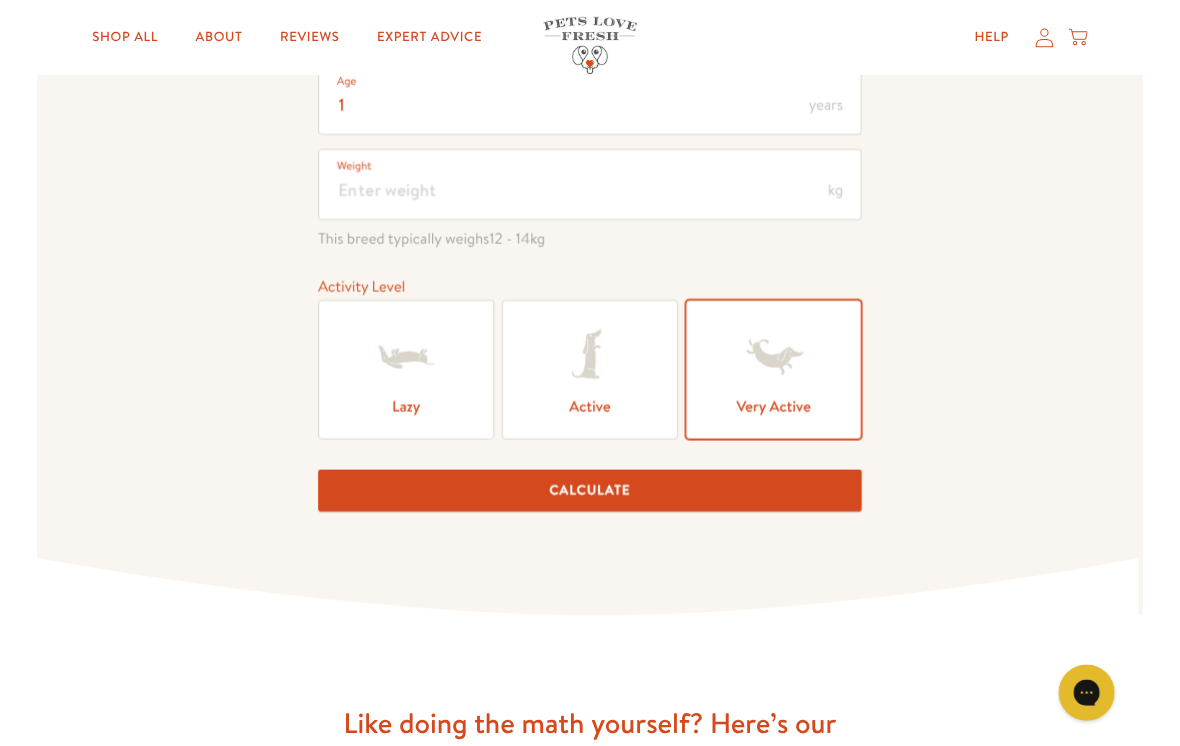 scroll, scrollTop: 354, scrollLeft: 0, axis: vertical 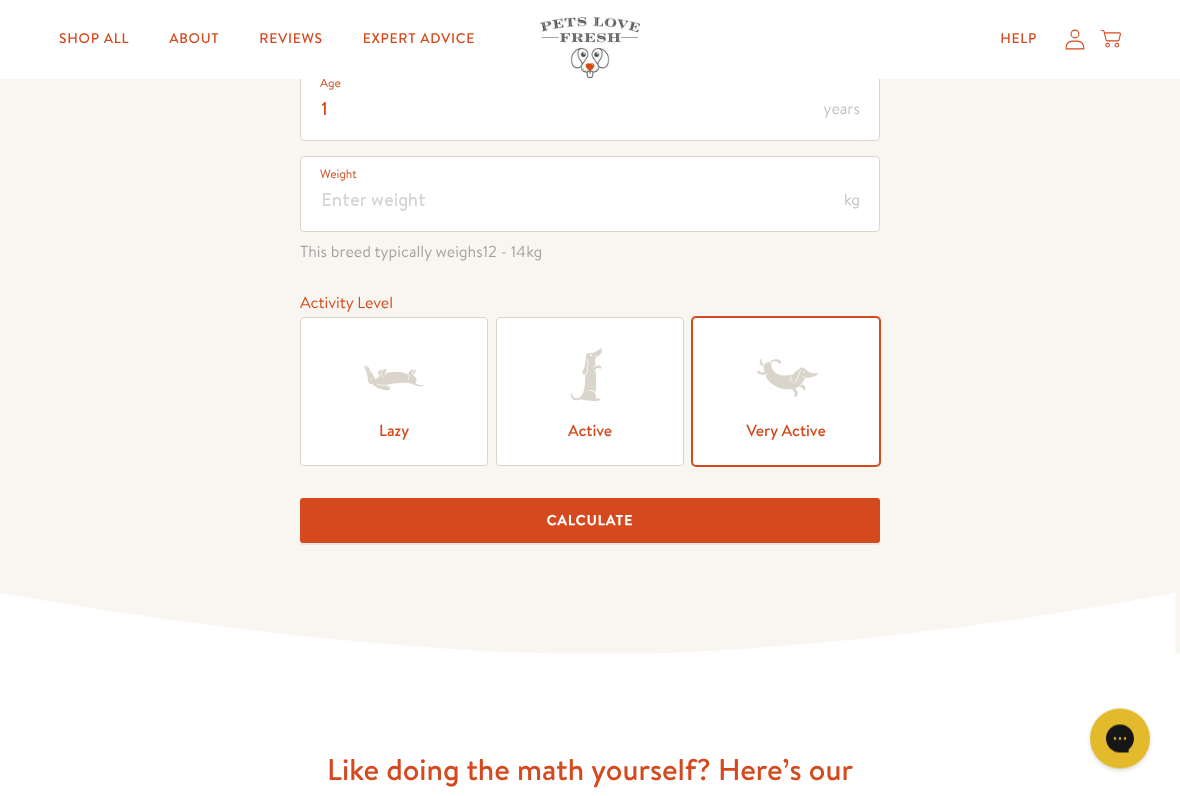 click on "Calculate" at bounding box center [590, 521] 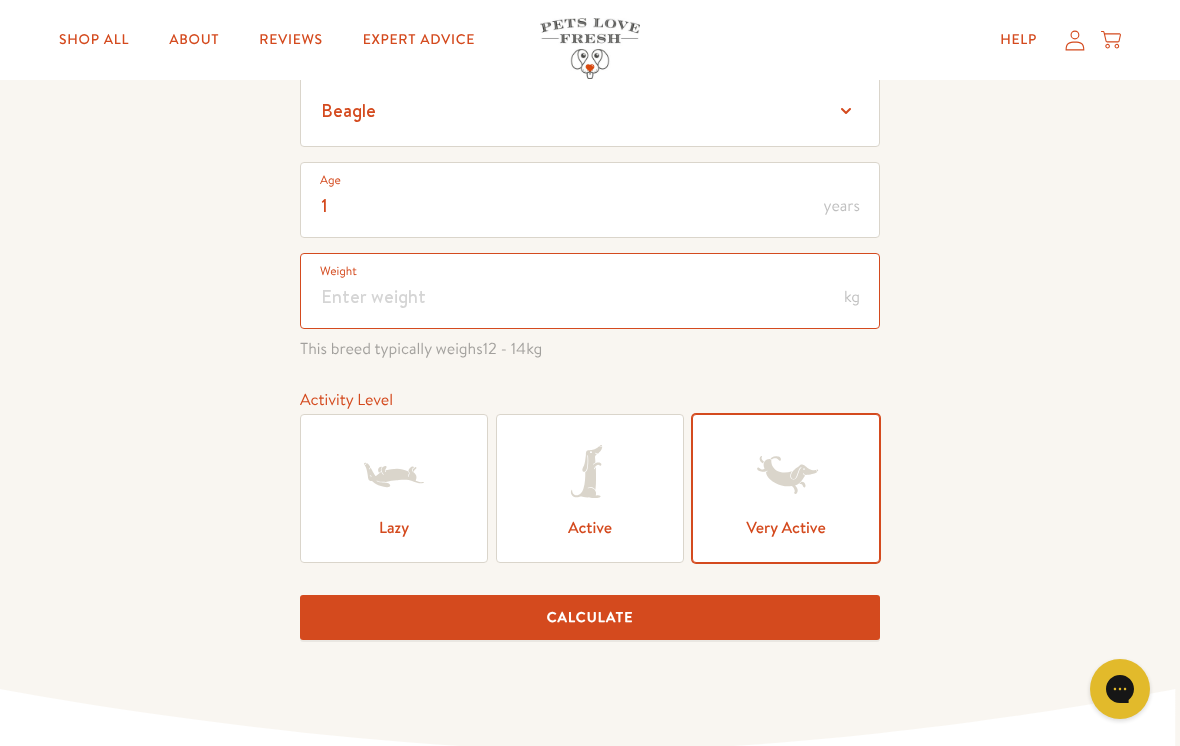 scroll, scrollTop: 252, scrollLeft: 0, axis: vertical 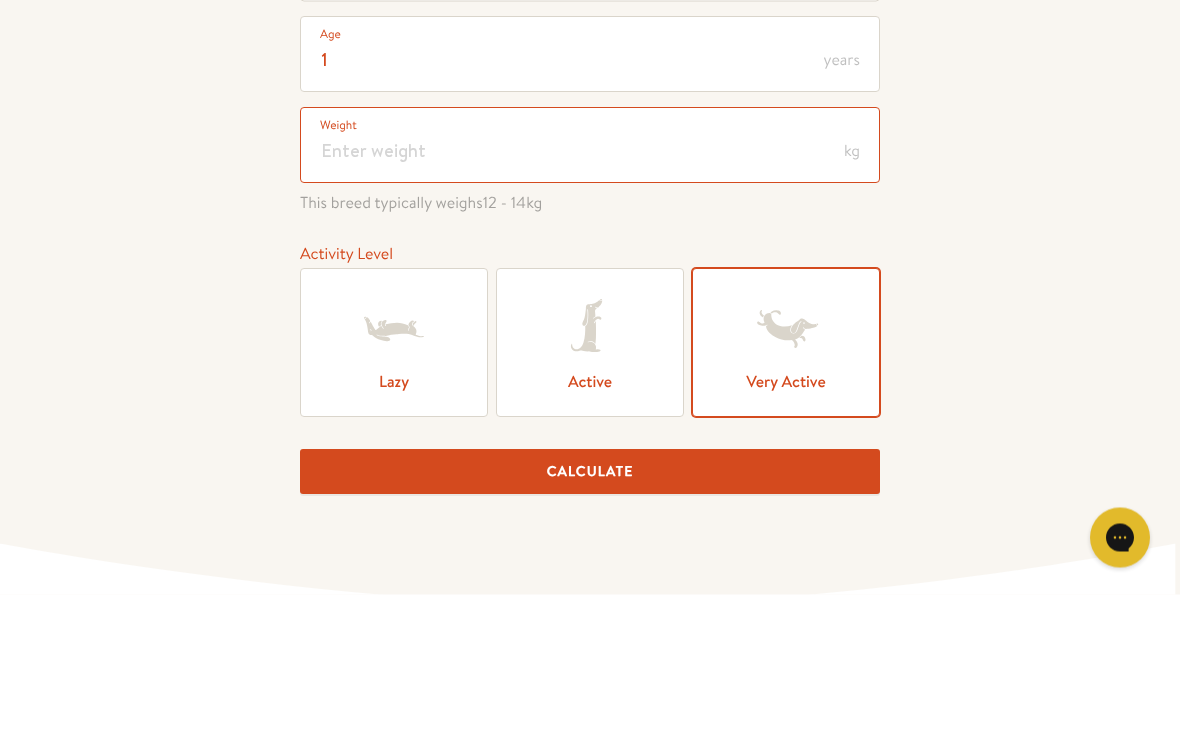 click at bounding box center [590, 297] 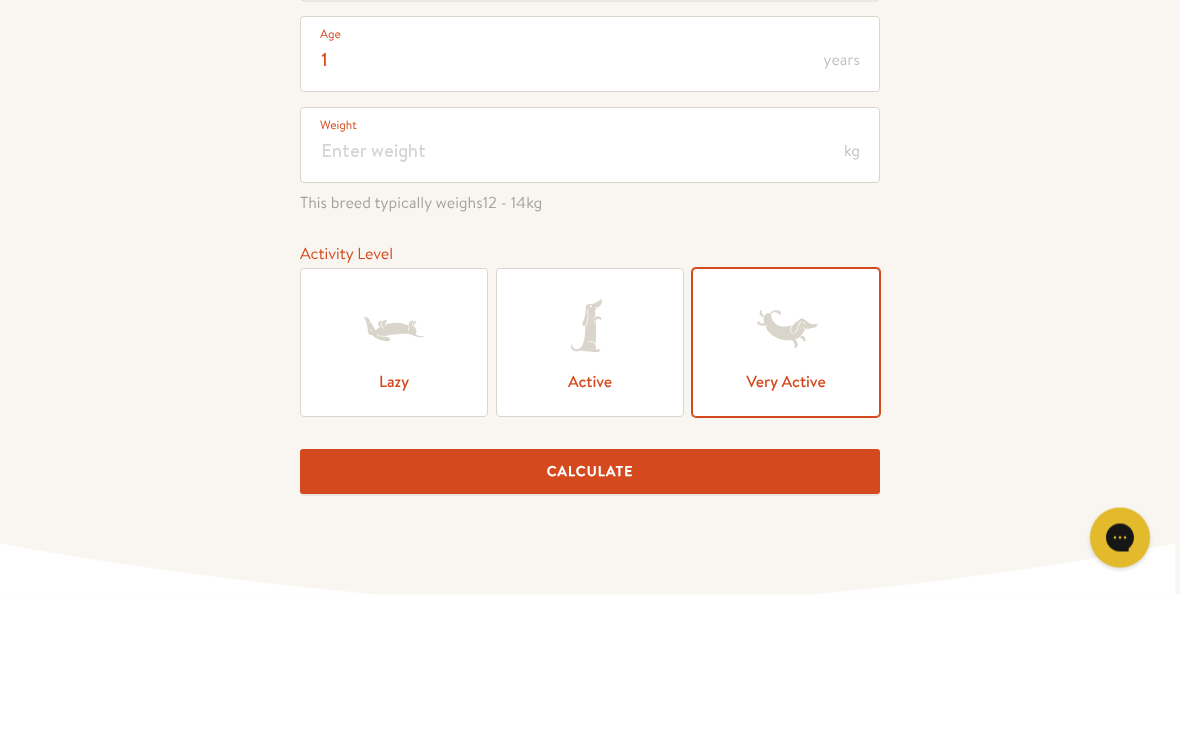 click on "Feeding guide
Find out exactly how much food your dog needs
Select a breed
Affenpinscher Afghan hound Airedale terrier Akita Alaskan Malamute American Staffordshire terrier American water spaniel Australian cattle dog Australian shepherd Australian terrier Basenji Basset hound Beagle Bearded collie Bedlington terrier Bernese mountain dog Bichon frise black and tan coonhound Bloodhound Border collie Border terrier Borzoi Boston terrier Bouvier des Flandres Boxer Briard Brittany Brussels griffon Bull terrier Bulldog Bullmastiff Cairn terrier Canaan dog Cavalier King Charles Spaniel Chesapeake Bay retriever Chihuahua Chinese crested Chinese shar-pei Chow chow Clumber spaniel Cocker spaniel Collie Curly-coated retriever Dachshund Dalmatian Doberman pinscher English cocker spaniel English setter English springer spaniel Eskimo dog" at bounding box center [590, 313] 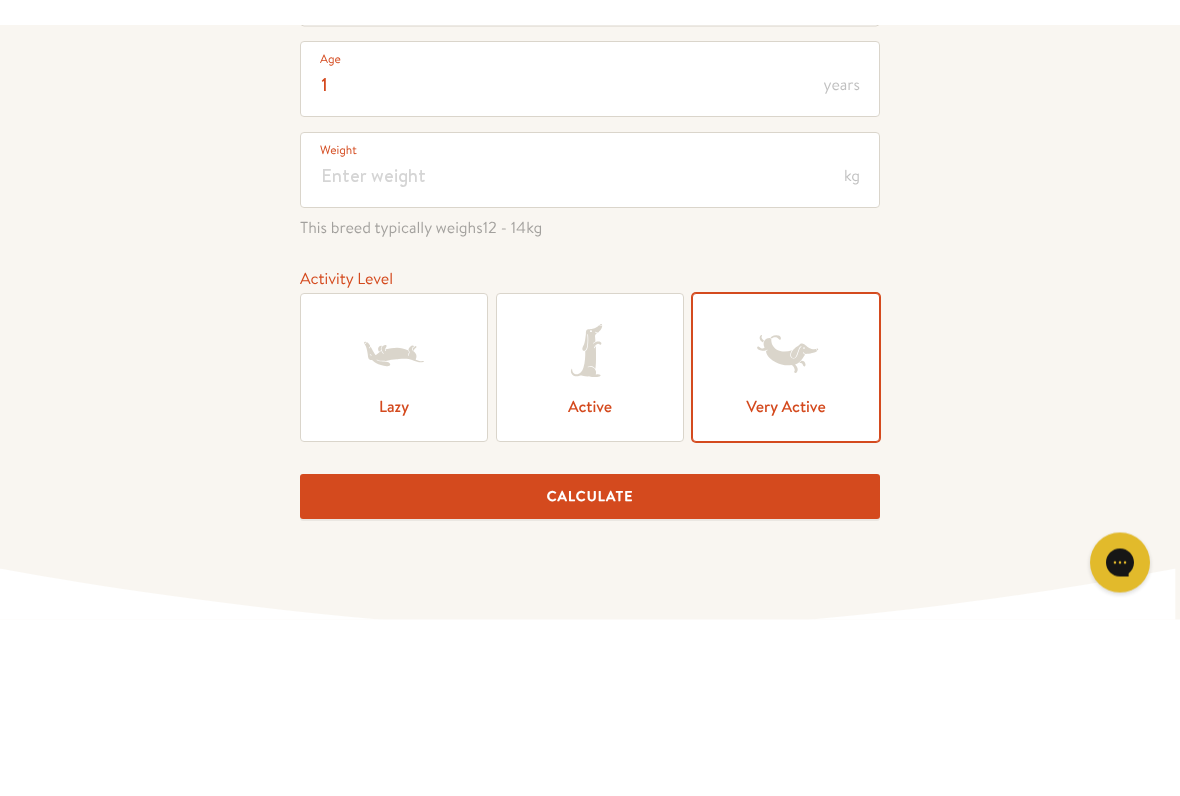 scroll, scrollTop: 404, scrollLeft: 0, axis: vertical 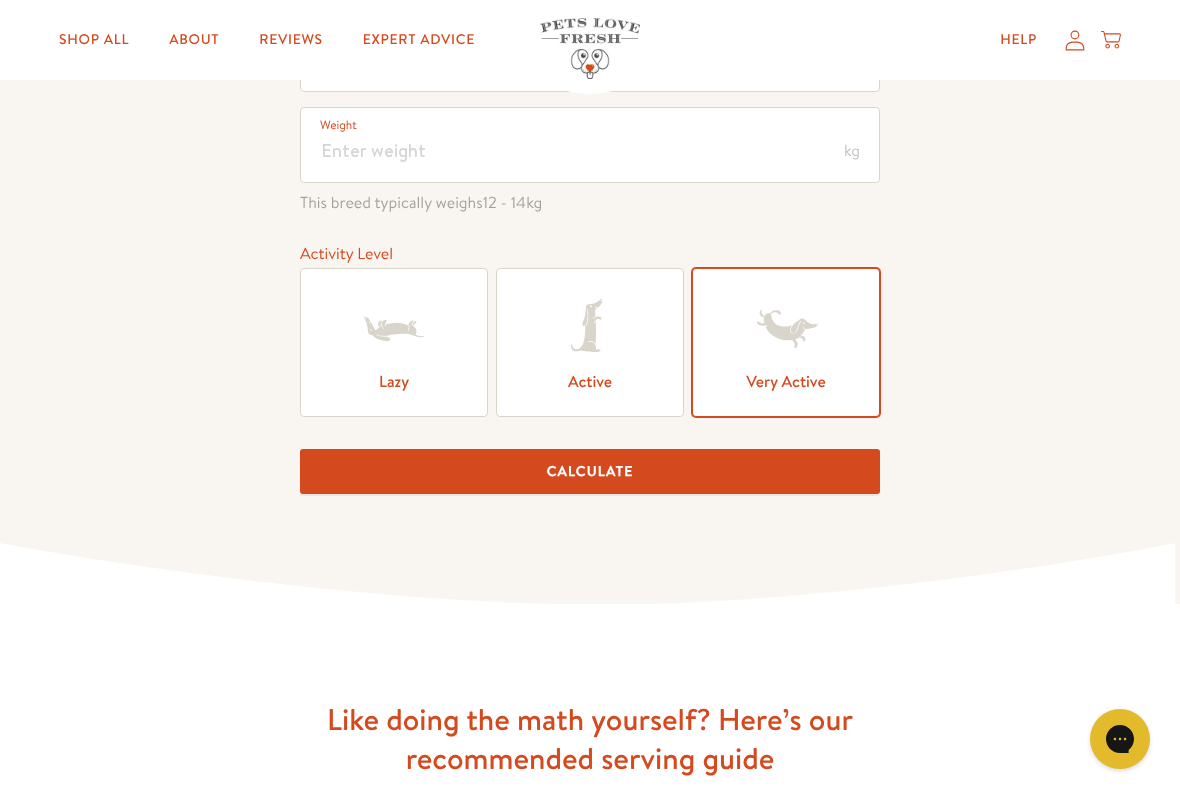 click on "Calculate" at bounding box center [590, 471] 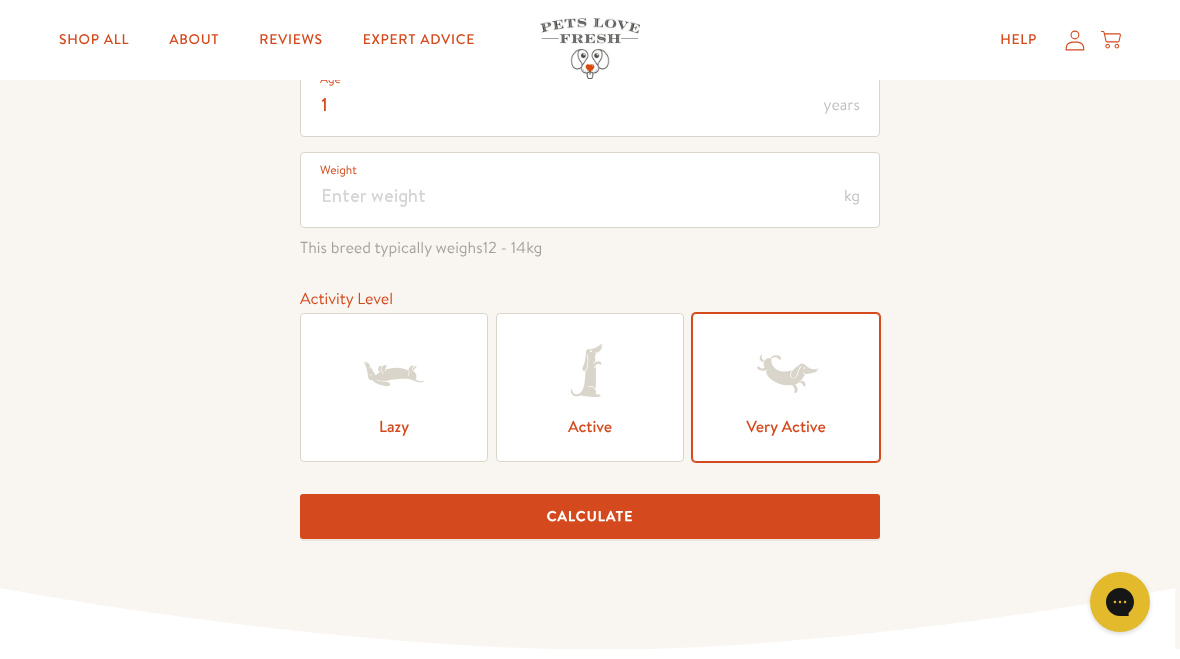 scroll, scrollTop: 337, scrollLeft: 0, axis: vertical 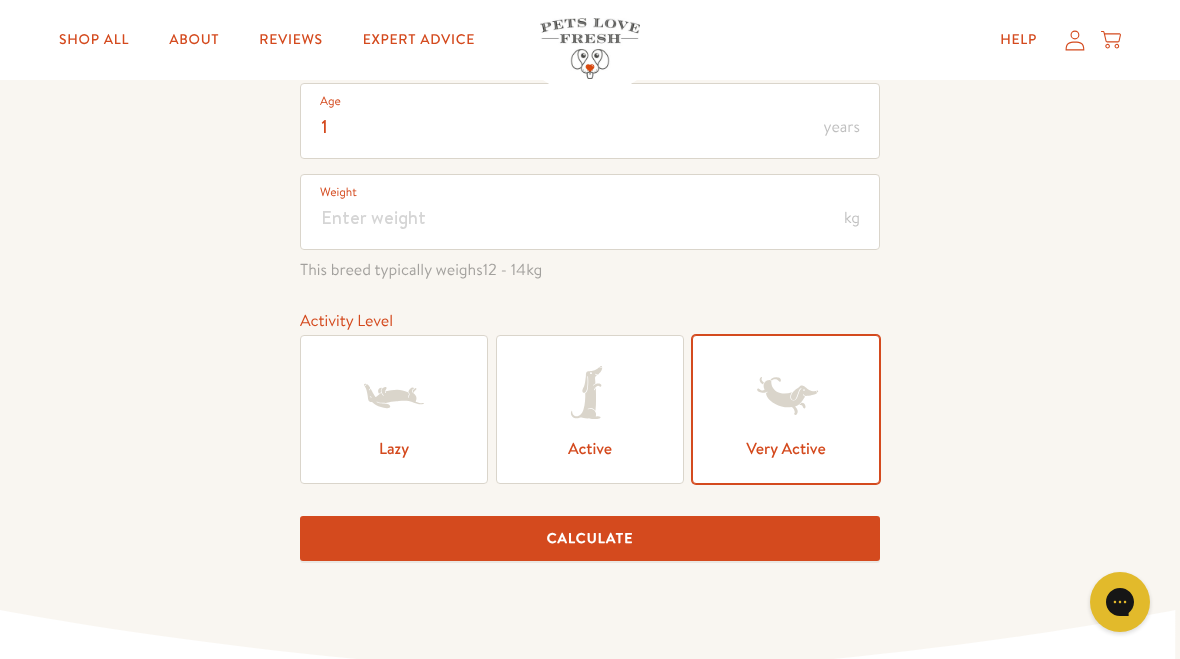 click on "Shop All" at bounding box center [94, 40] 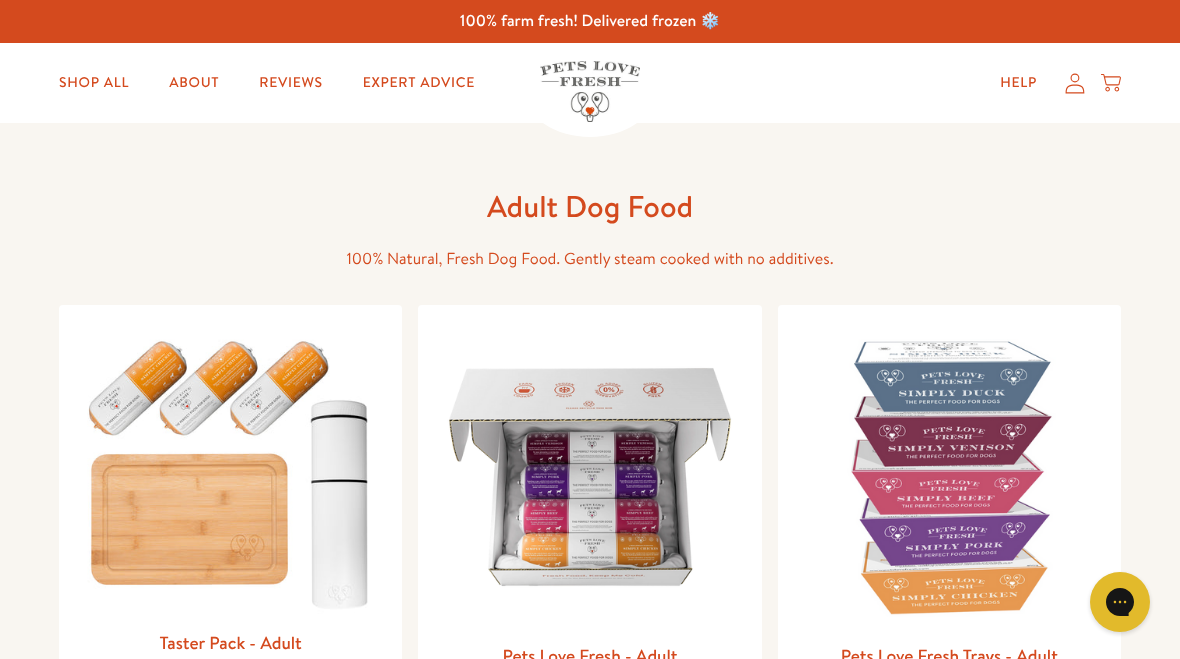 scroll, scrollTop: 0, scrollLeft: 0, axis: both 